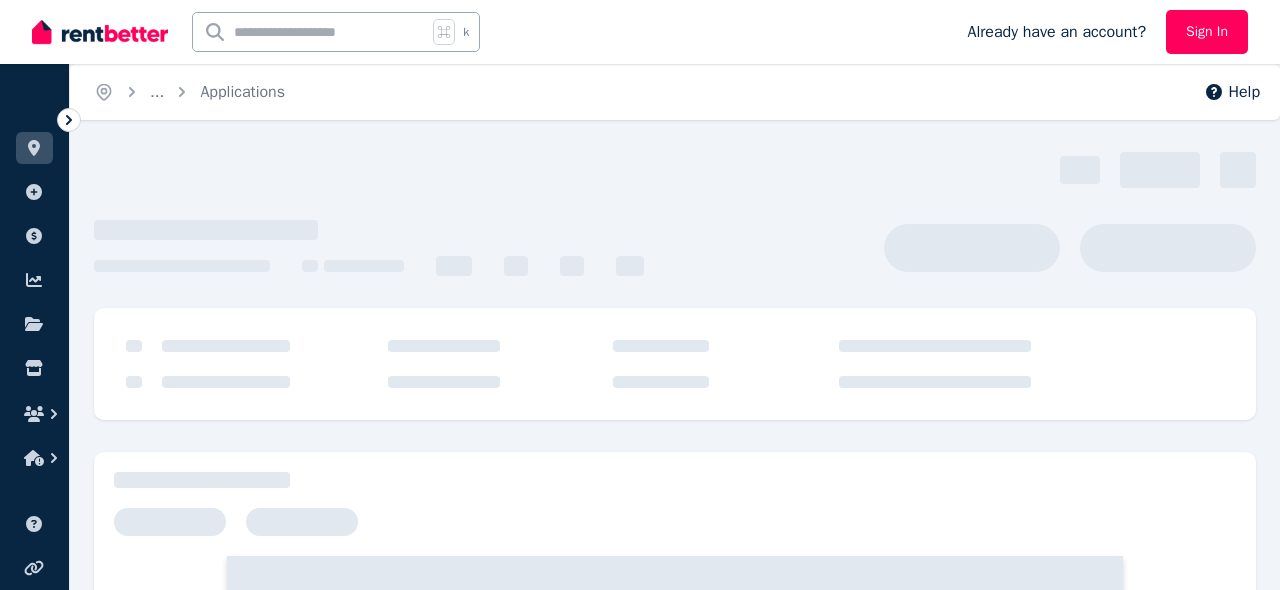 scroll, scrollTop: 0, scrollLeft: 0, axis: both 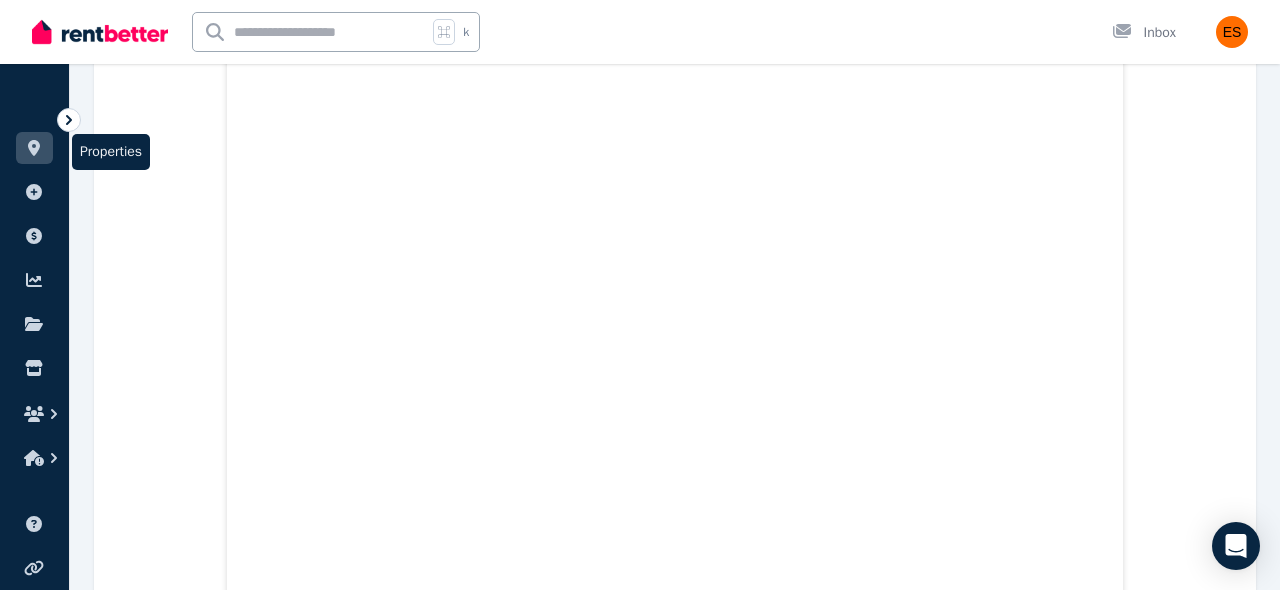 click 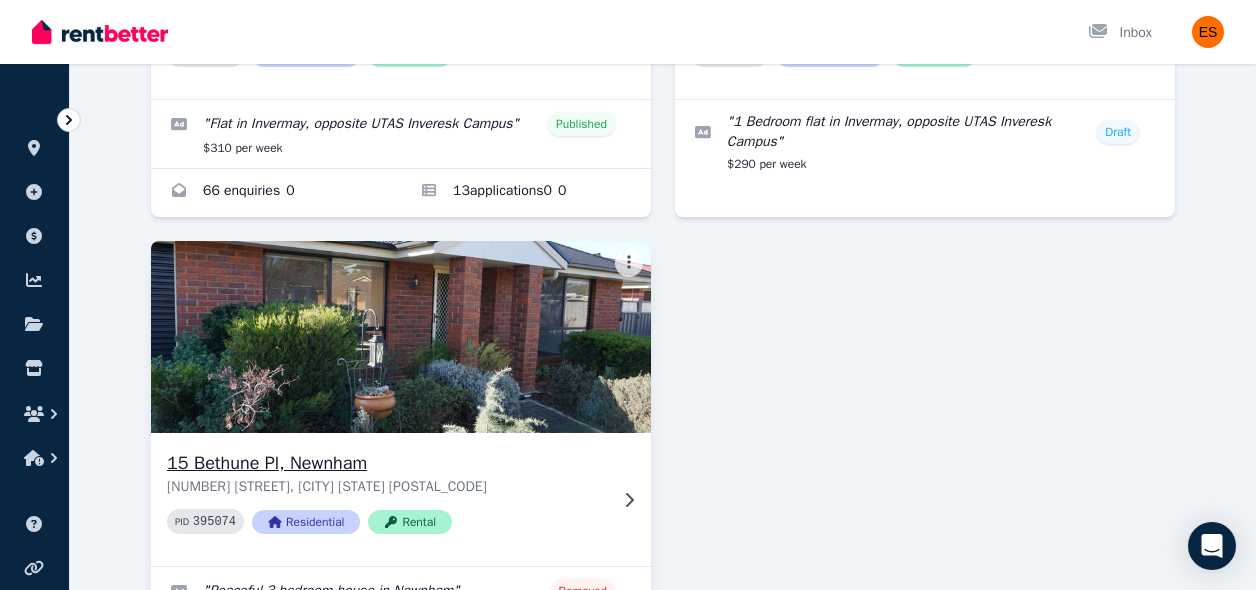 scroll, scrollTop: 231, scrollLeft: 0, axis: vertical 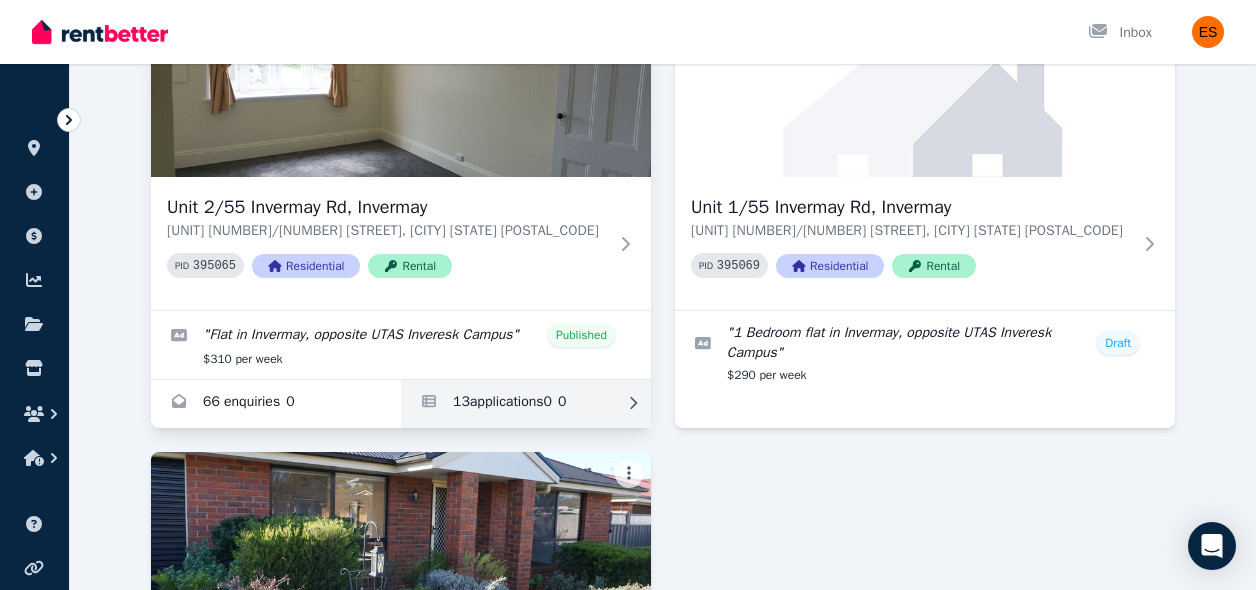 click at bounding box center [526, 404] 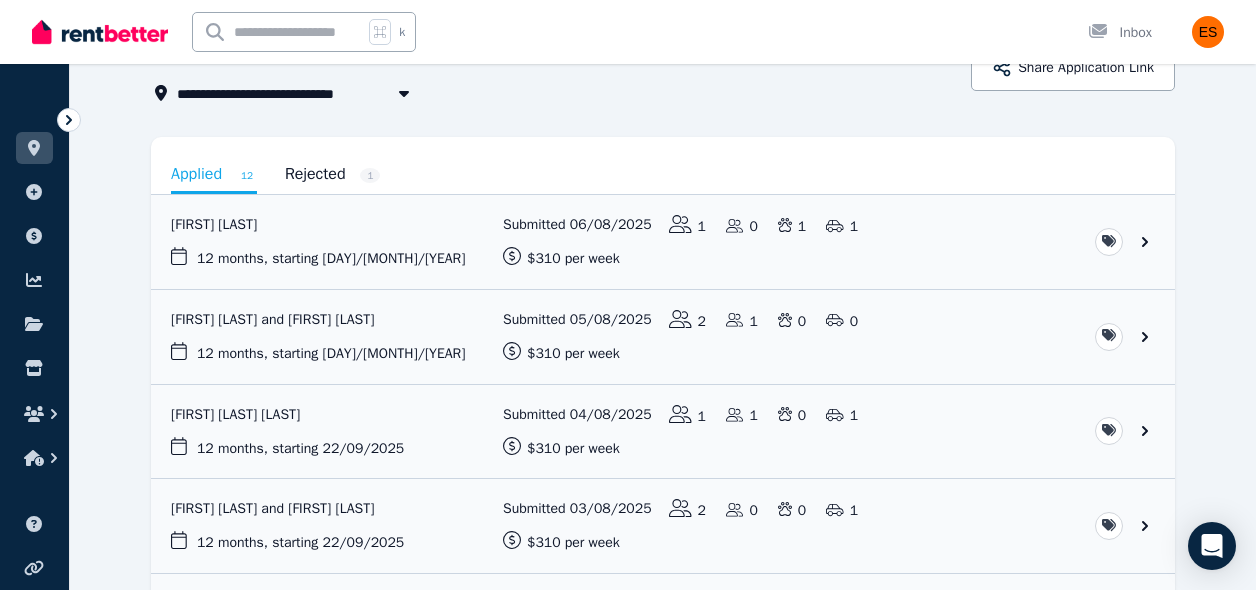 scroll, scrollTop: 122, scrollLeft: 0, axis: vertical 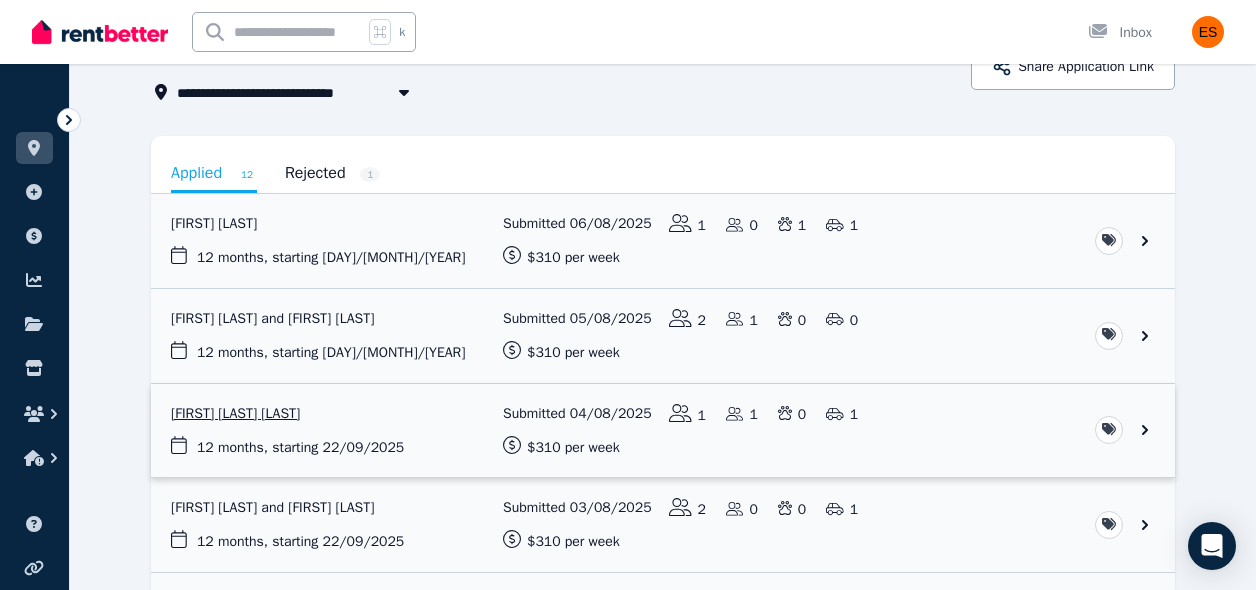 click at bounding box center (663, 431) 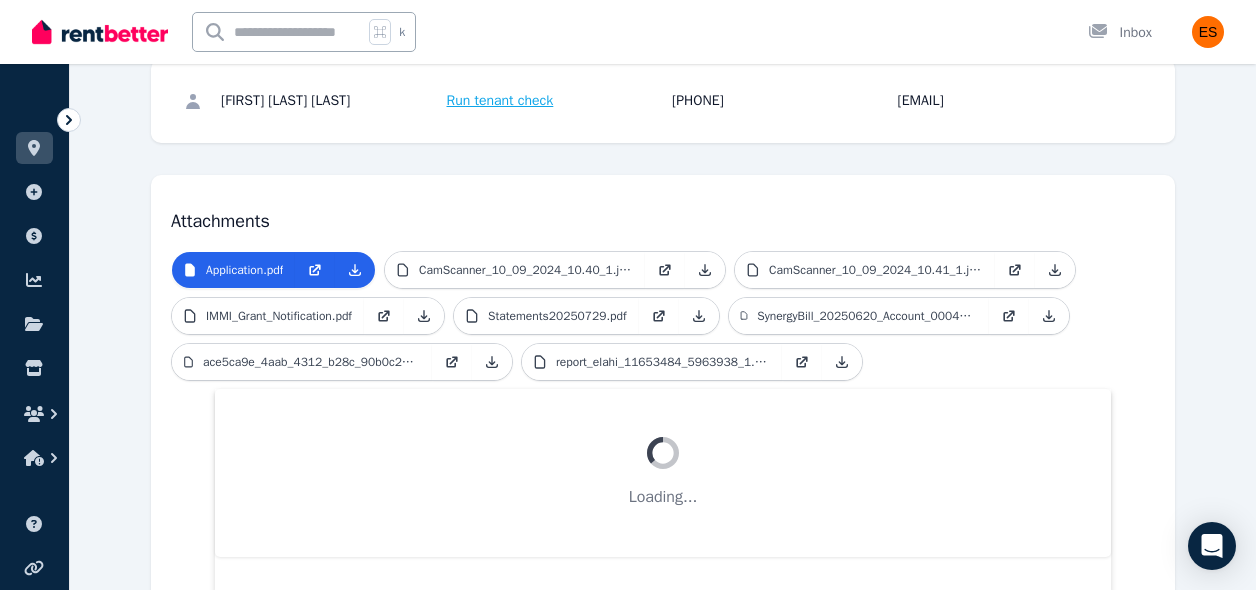 scroll, scrollTop: 374, scrollLeft: 0, axis: vertical 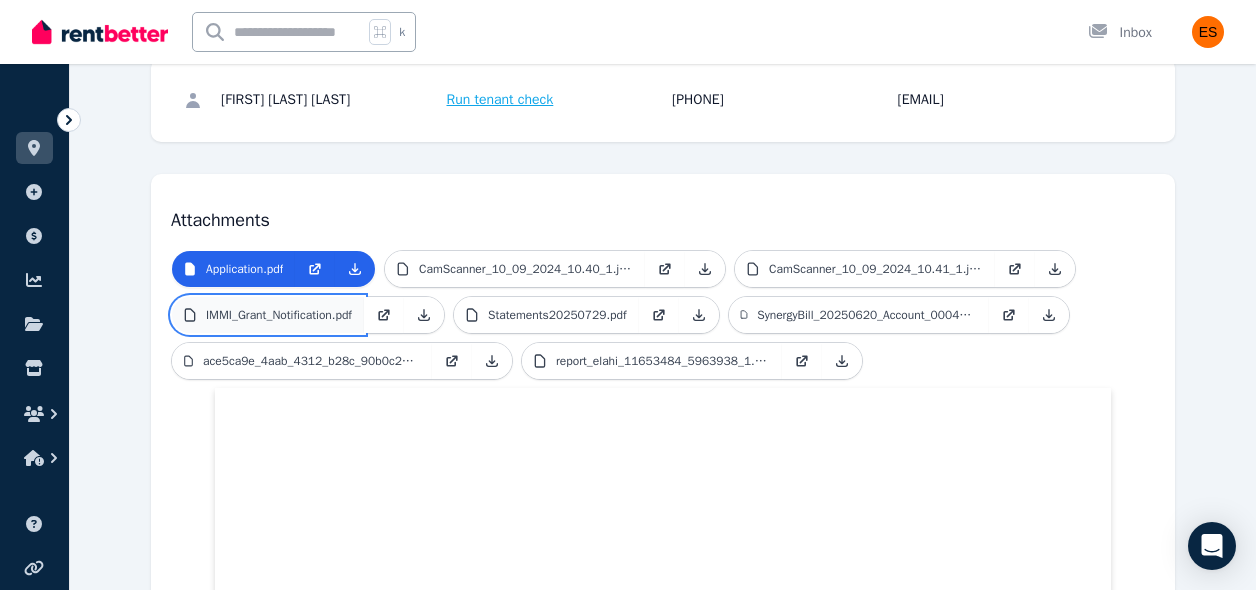 click on "IMMI_Grant_Notification.pdf" at bounding box center [279, 315] 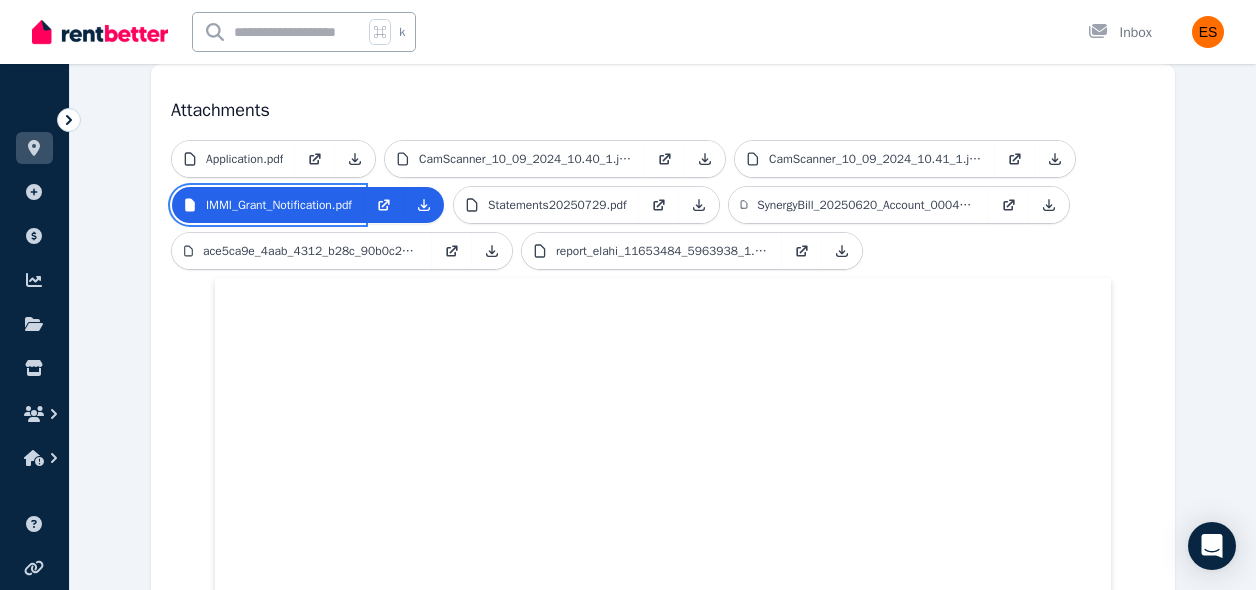 scroll, scrollTop: 462, scrollLeft: 0, axis: vertical 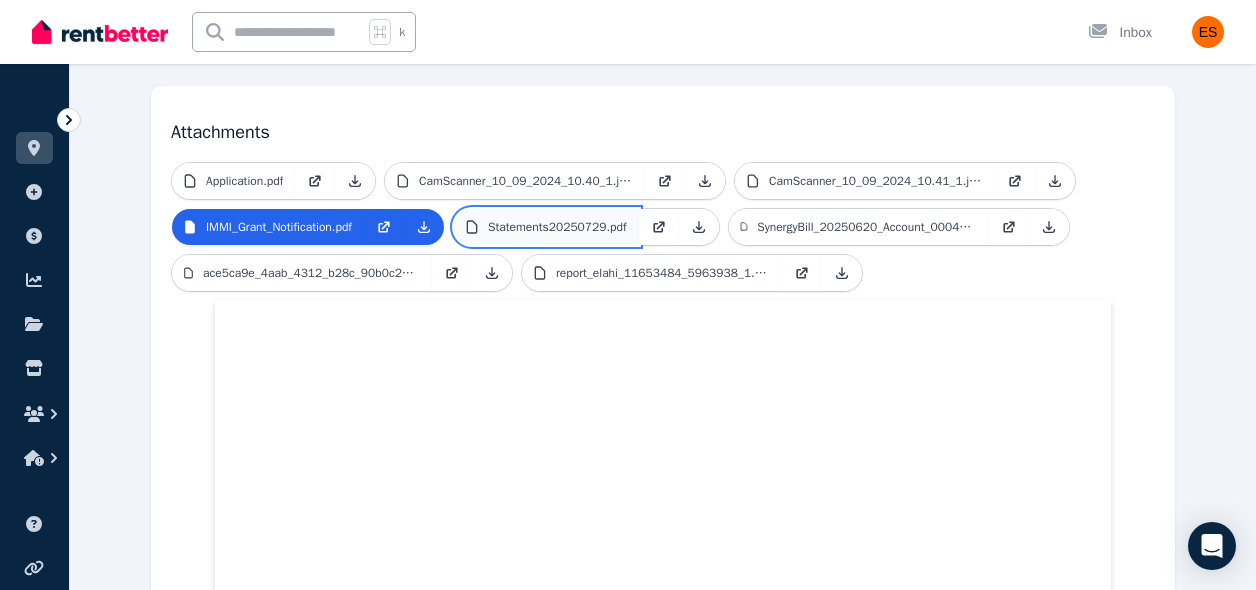 click on "Statements20250729.pdf" at bounding box center [557, 227] 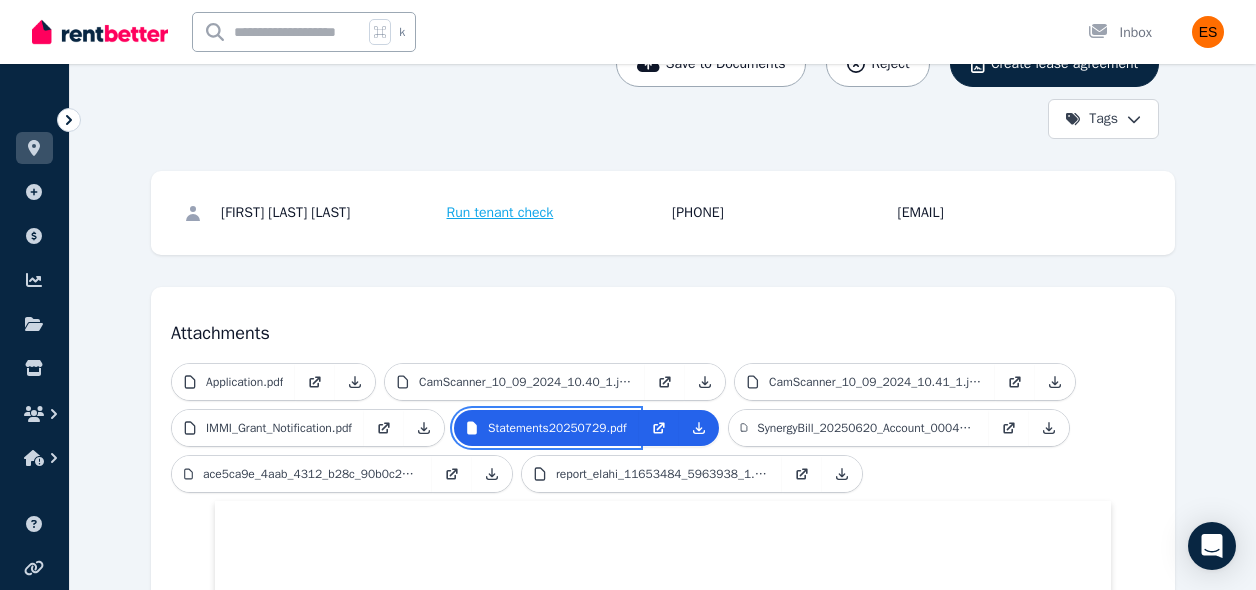 scroll, scrollTop: 263, scrollLeft: 0, axis: vertical 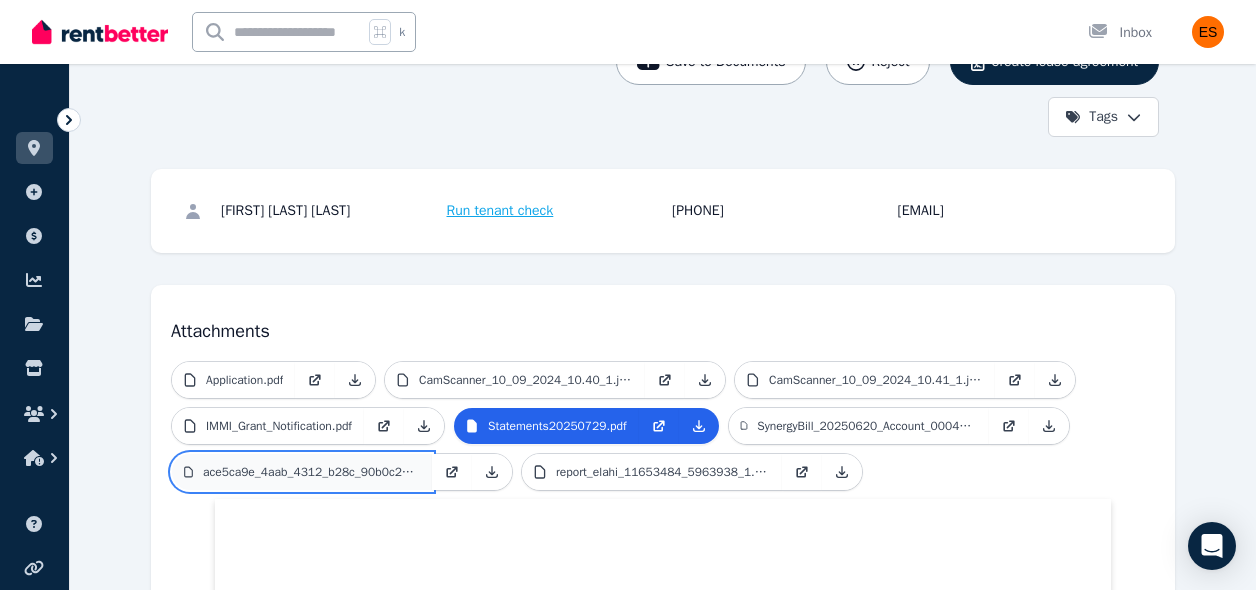 click on "ace5ca9e_4aab_4312_b28c_90b0c284a4b7.jpeg" at bounding box center [302, 472] 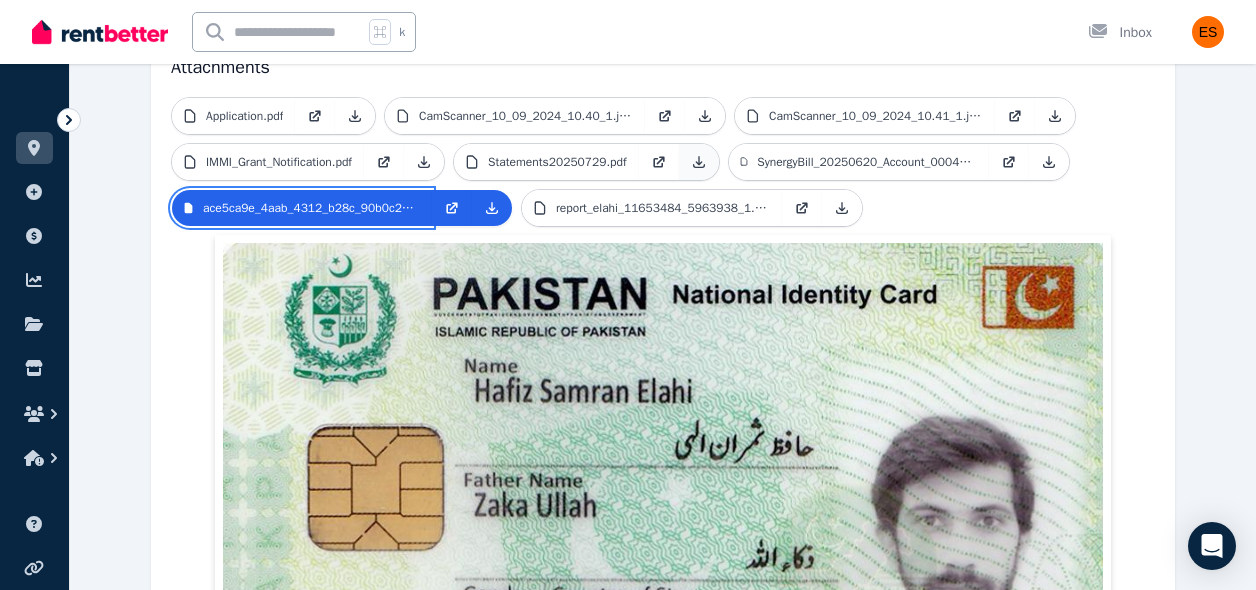 scroll, scrollTop: 331, scrollLeft: 0, axis: vertical 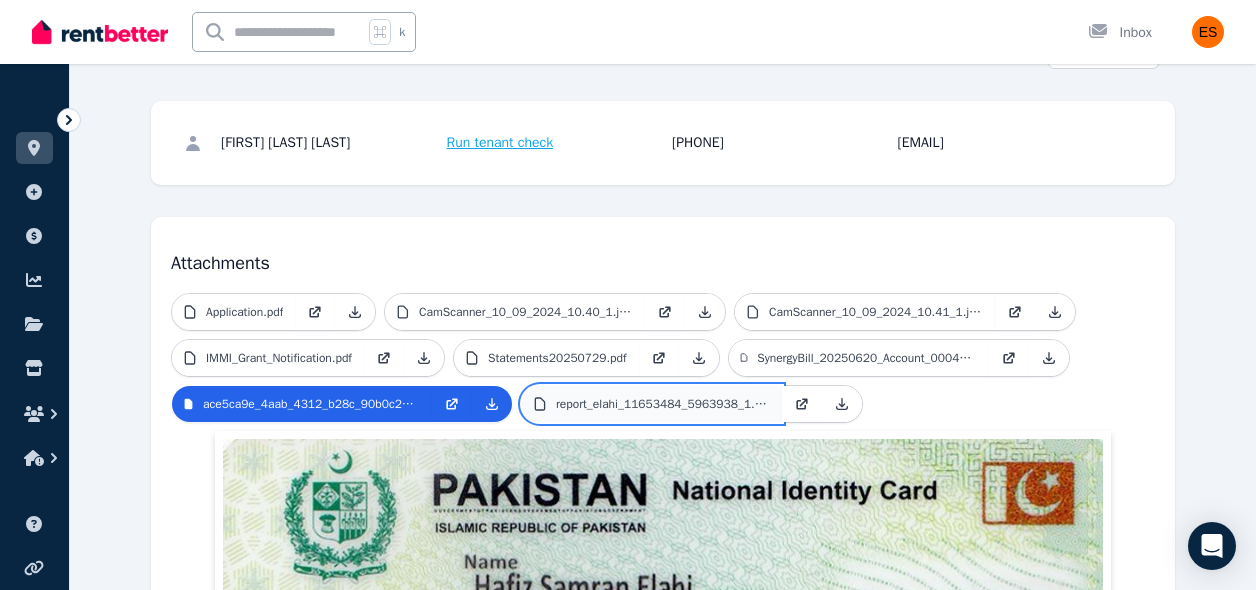 click on "report_elahi_11653484_5963938_1.pdf" at bounding box center [663, 404] 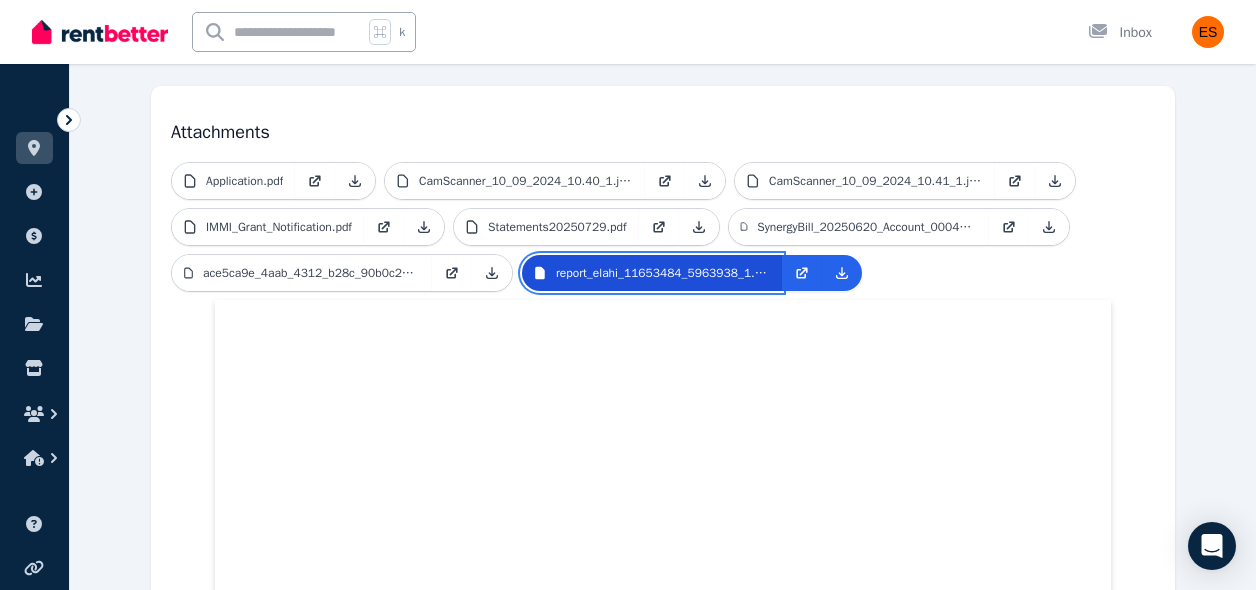 scroll, scrollTop: 399, scrollLeft: 0, axis: vertical 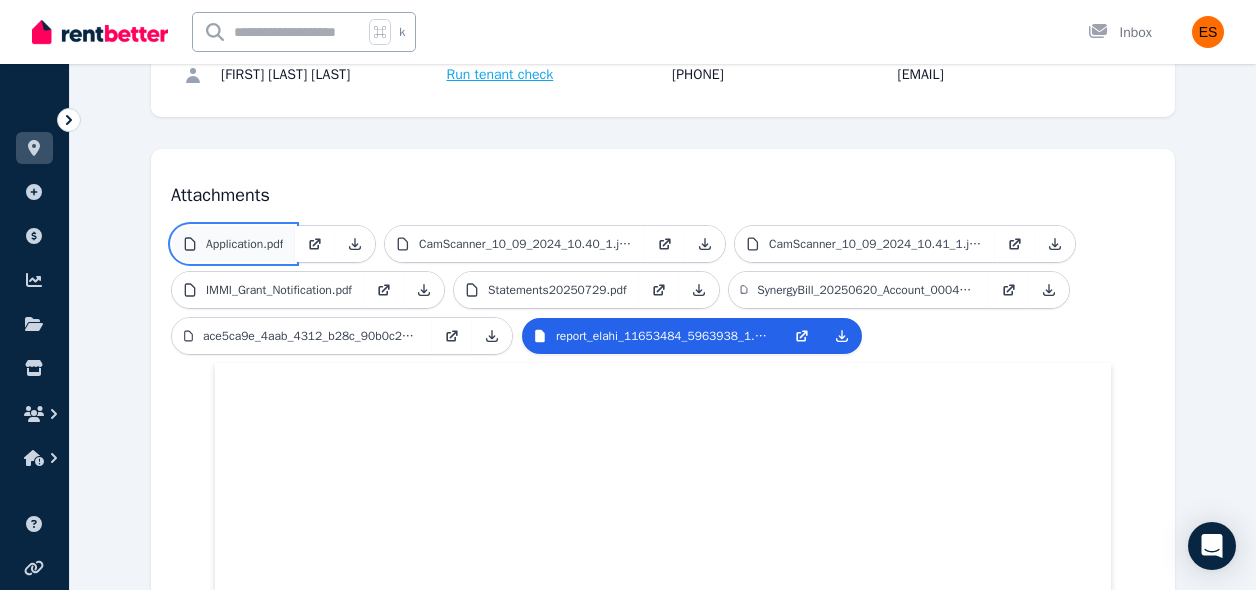 click on "Application.pdf" at bounding box center [244, 244] 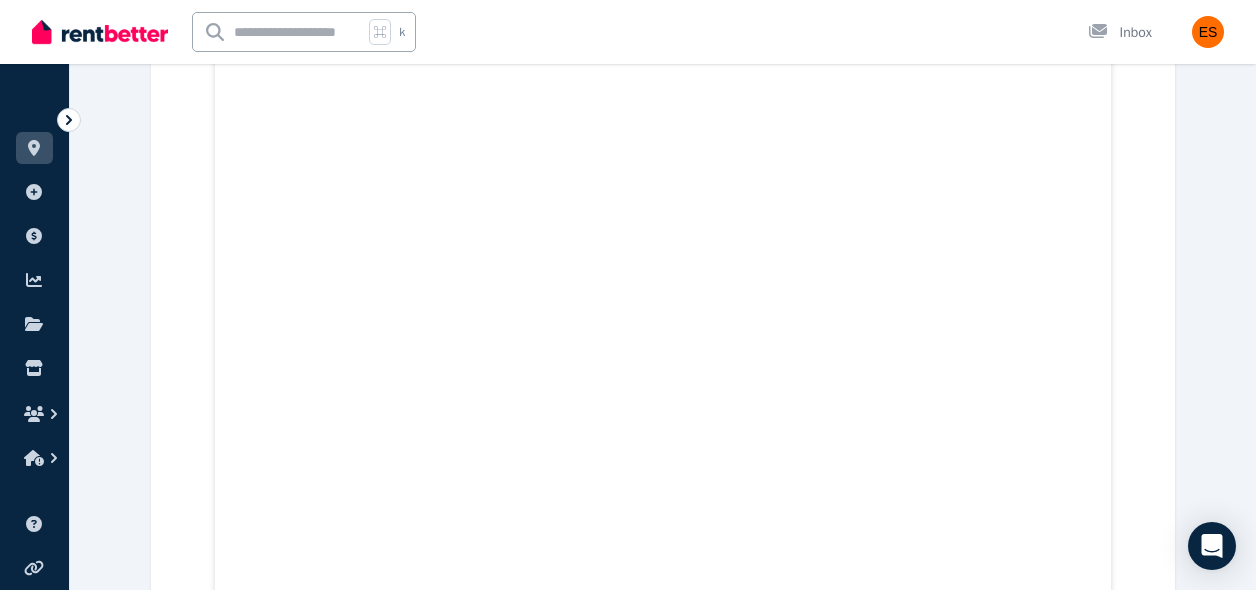 scroll, scrollTop: 728, scrollLeft: 0, axis: vertical 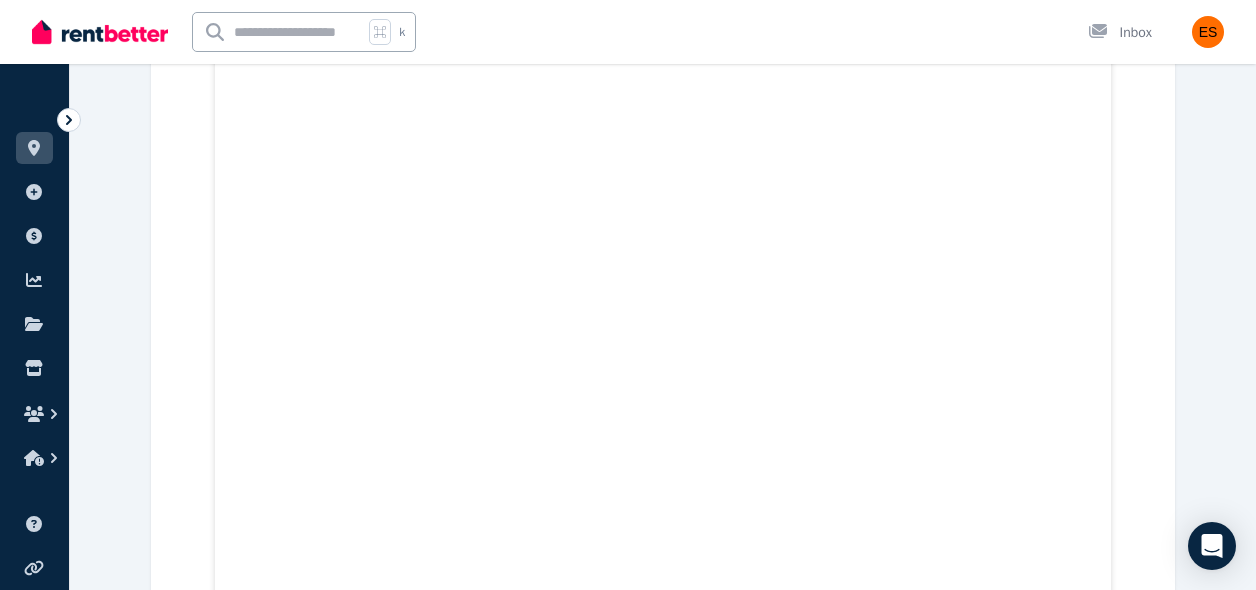 click on "Application.pdf CamScanner_10_09_2024_10.40_1.jpeg CamScanner_10_09_2024_10.41_1.jpeg IMMI_Grant_Notification.pdf Statements20250729.pdf SynergyBill_20250620_Account_000408892750_037369.pdf ace5ca9e_4aab_4312_b28c_90b0c284a4b7.jpeg report_elahi_11653484_5963938_1.pdf" at bounding box center (663, 5125) 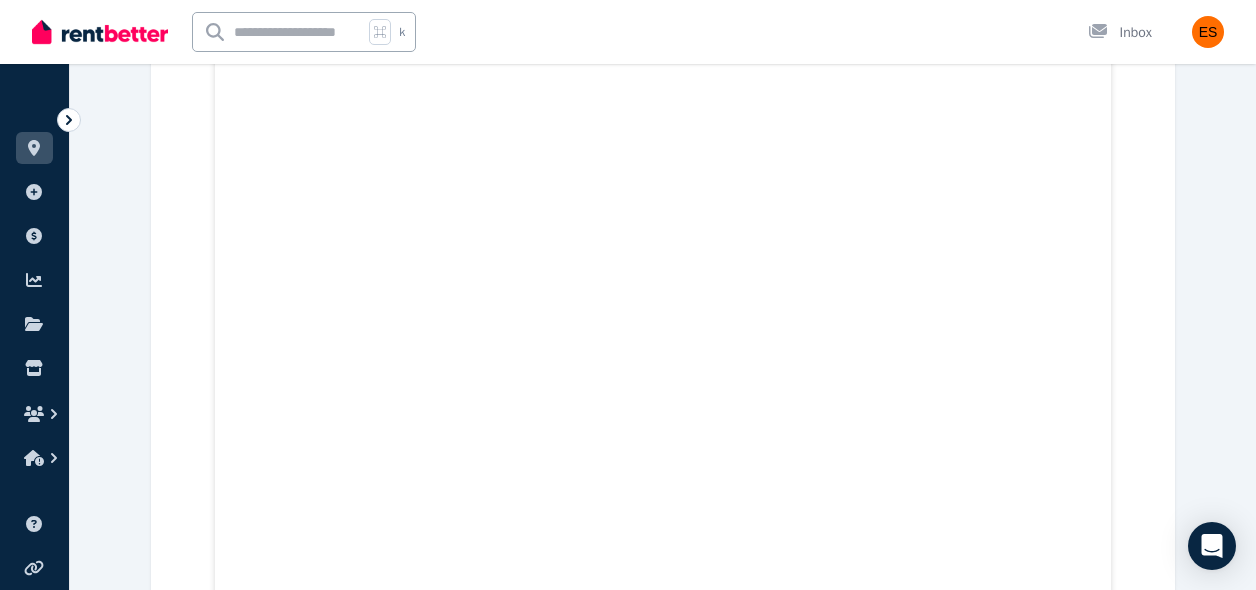 scroll, scrollTop: 4494, scrollLeft: 0, axis: vertical 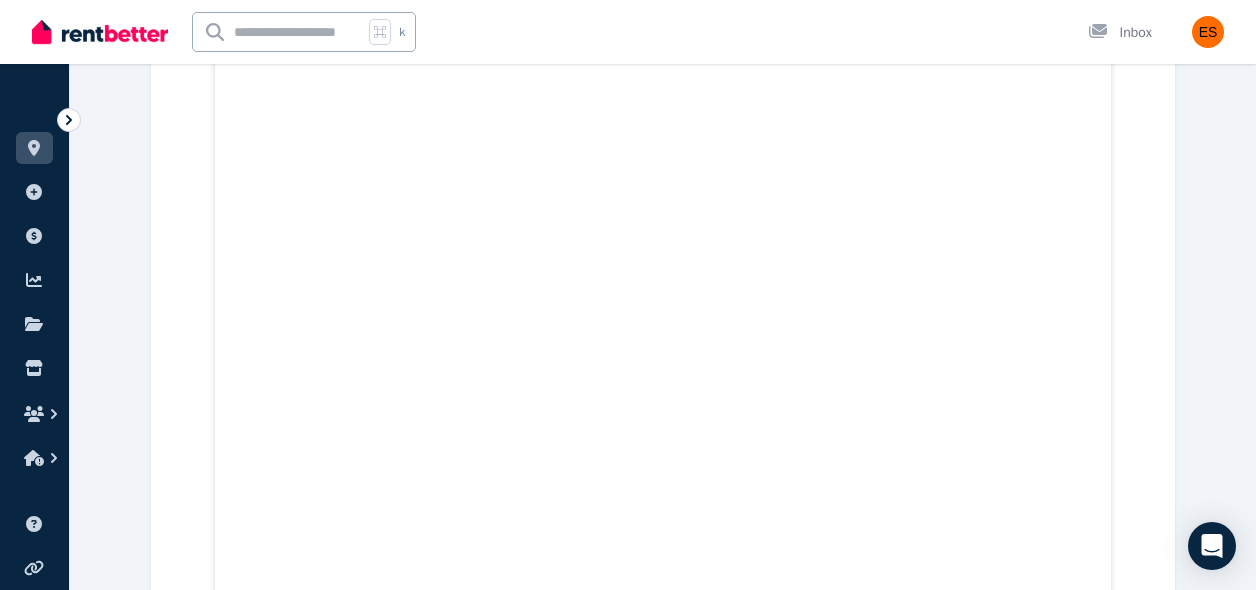 click on "Attachments  Application.pdf CamScanner_10_09_2024_10.40_1.jpeg CamScanner_10_09_2024_10.41_1.jpeg IMMI_Grant_Notification.pdf Statements20250729.pdf SynergyBill_20250620_Account_000408892750_037369.pdf ace5ca9e_4aab_4312_b28c_90b0c284a4b7.jpeg report_elahi_11653484_5963938_1.pdf" at bounding box center [663, 3897] 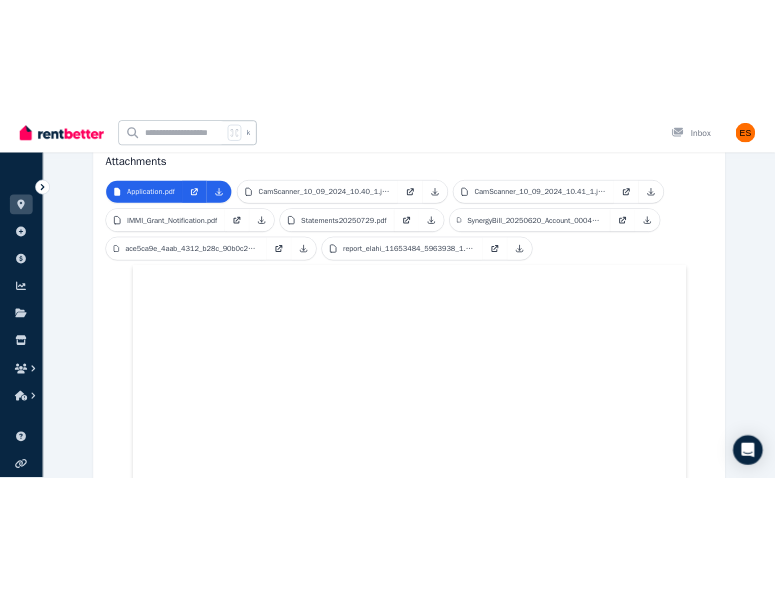 scroll, scrollTop: 0, scrollLeft: 0, axis: both 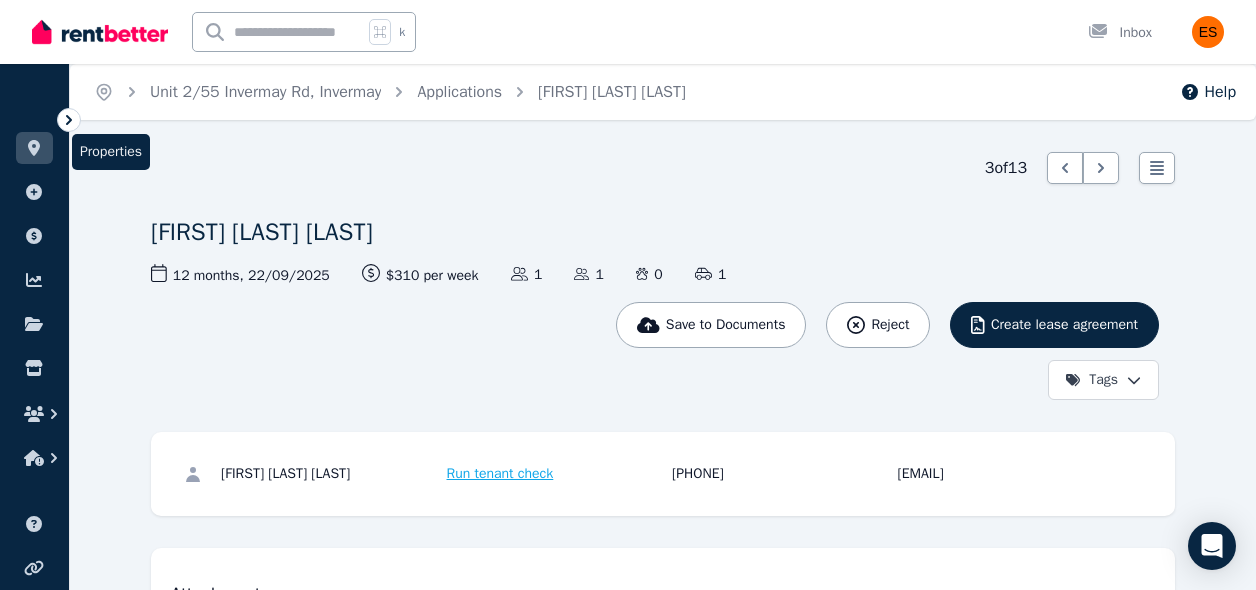 click 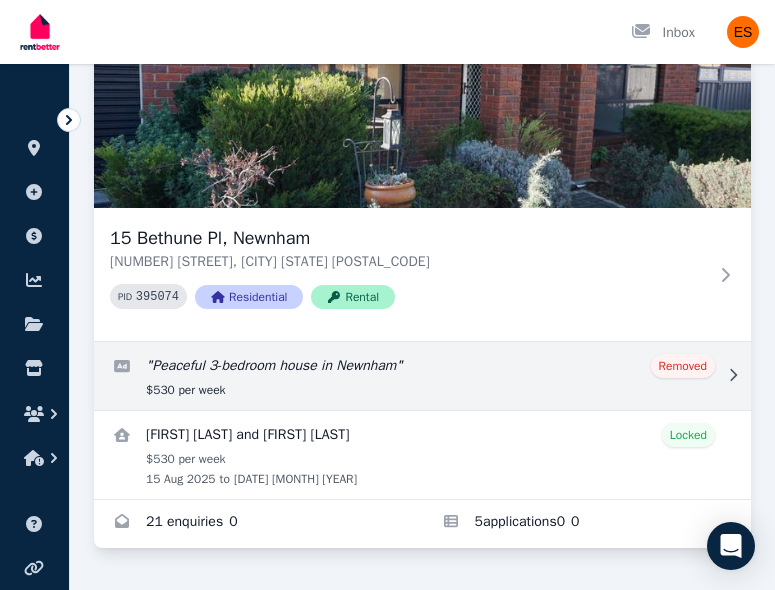 scroll, scrollTop: 1147, scrollLeft: 0, axis: vertical 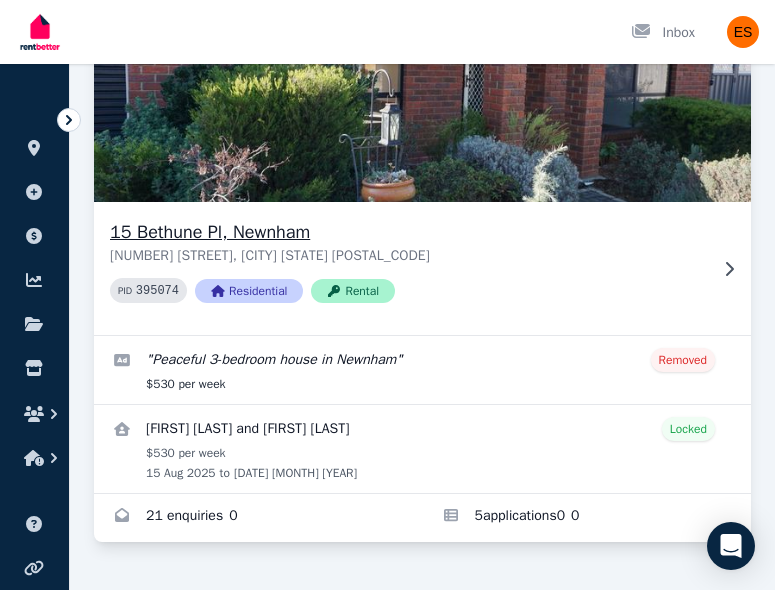 click on "15 Bethune Pl, Newnham" at bounding box center (408, 232) 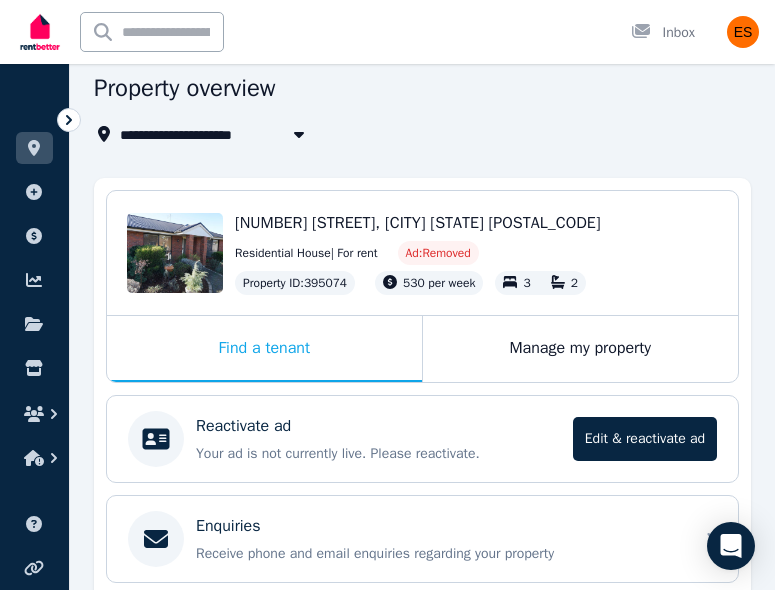 scroll, scrollTop: 90, scrollLeft: 0, axis: vertical 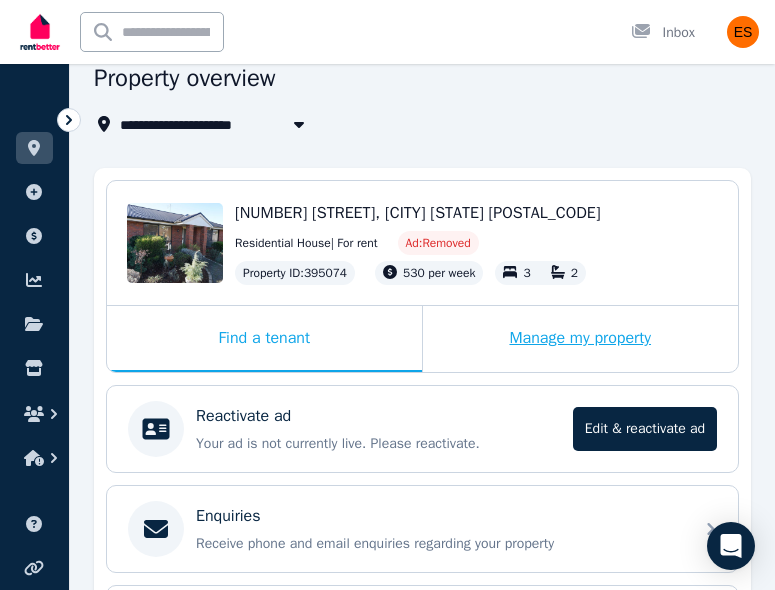 click on "Manage my property" at bounding box center [581, 339] 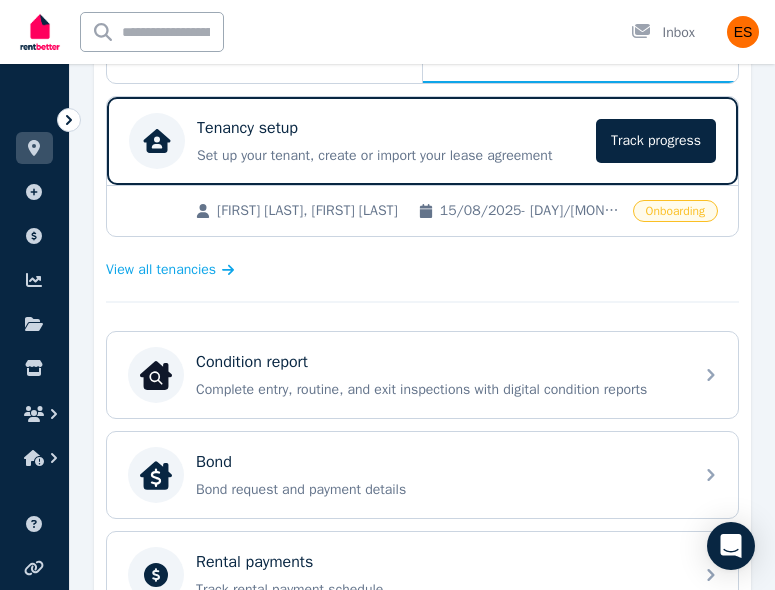 scroll, scrollTop: 392, scrollLeft: 0, axis: vertical 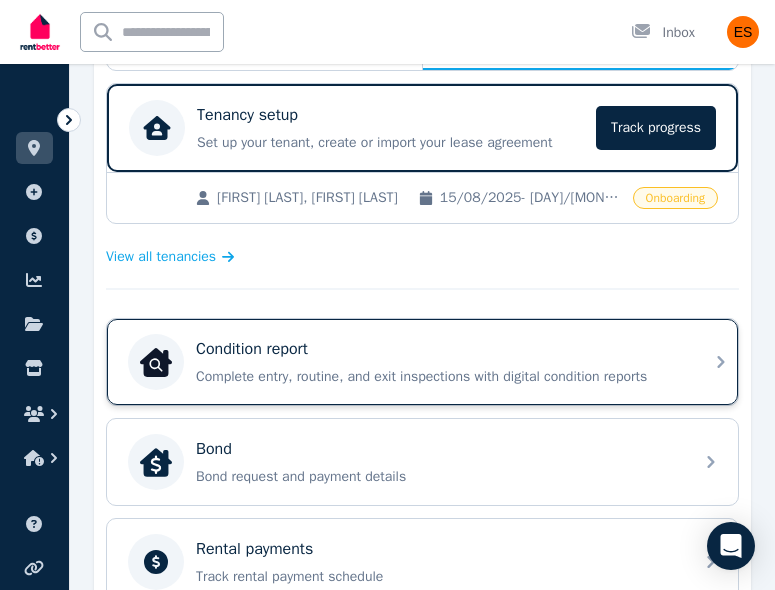 click on "Complete entry, routine, and exit inspections with digital condition reports" at bounding box center (438, 377) 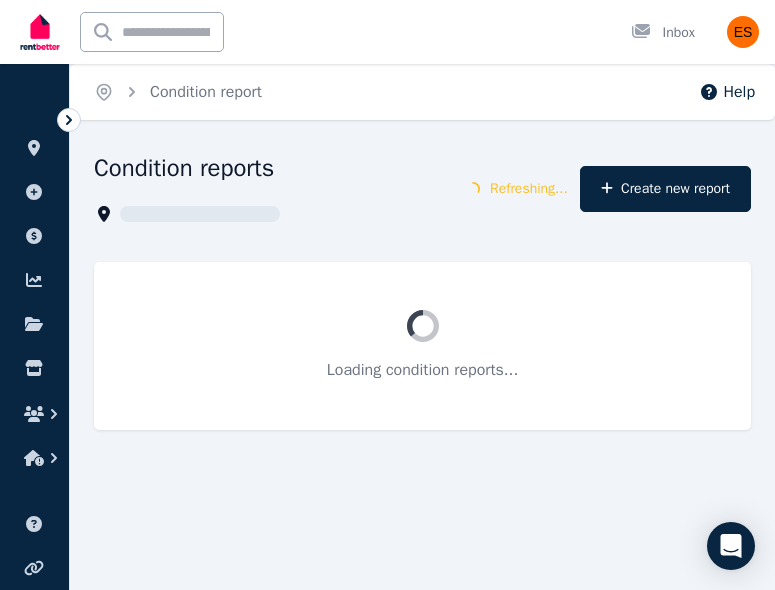 scroll, scrollTop: 0, scrollLeft: 0, axis: both 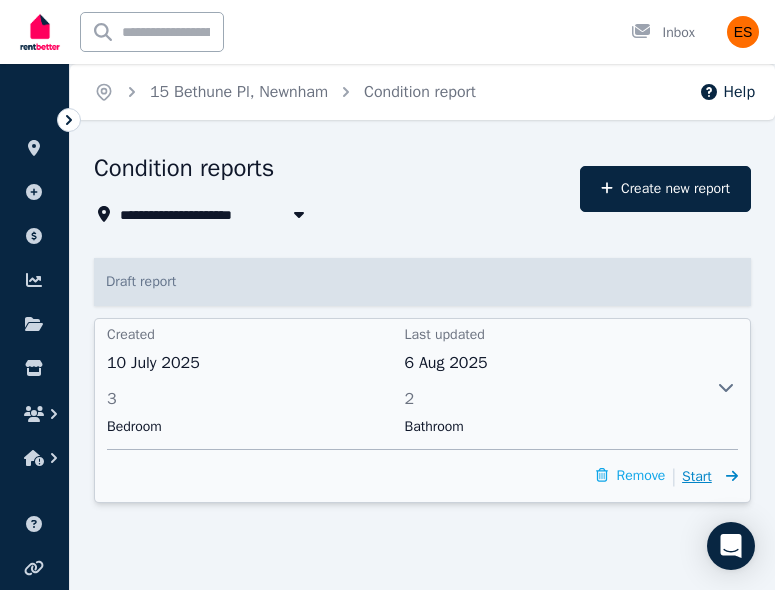 click on "Start" at bounding box center [697, 476] 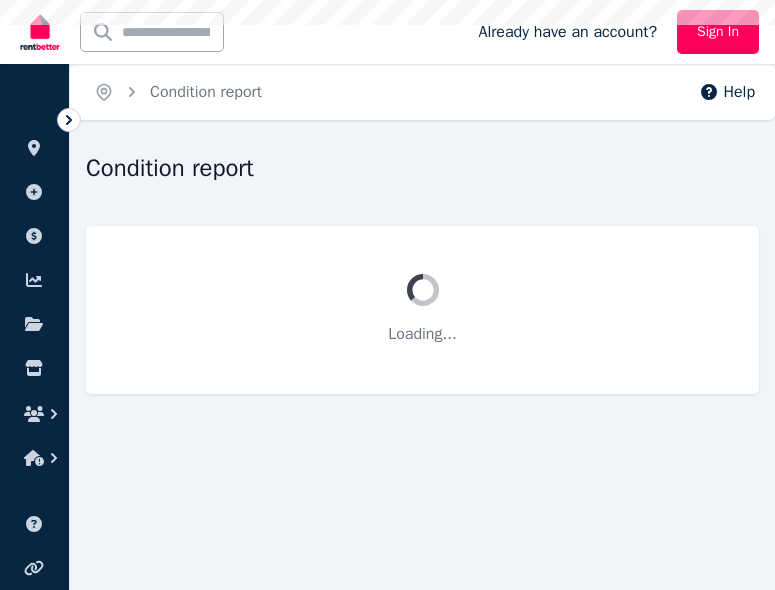 scroll, scrollTop: 0, scrollLeft: 0, axis: both 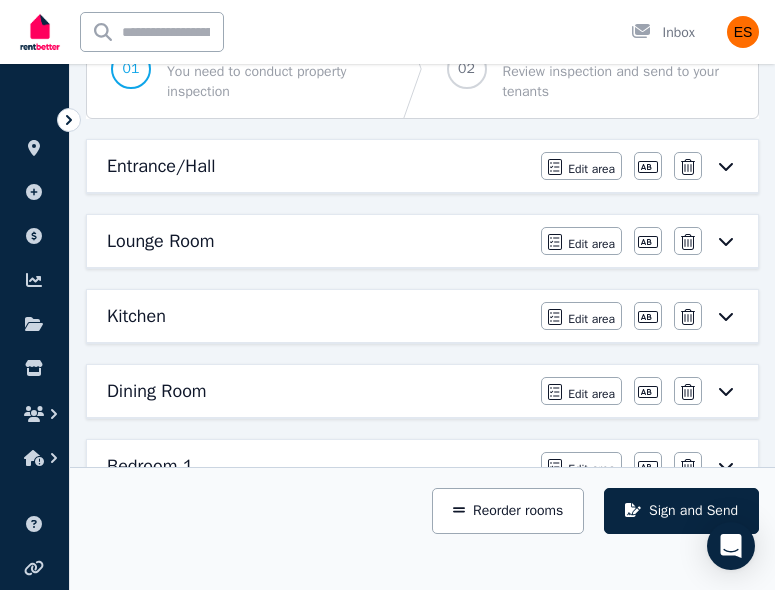 click 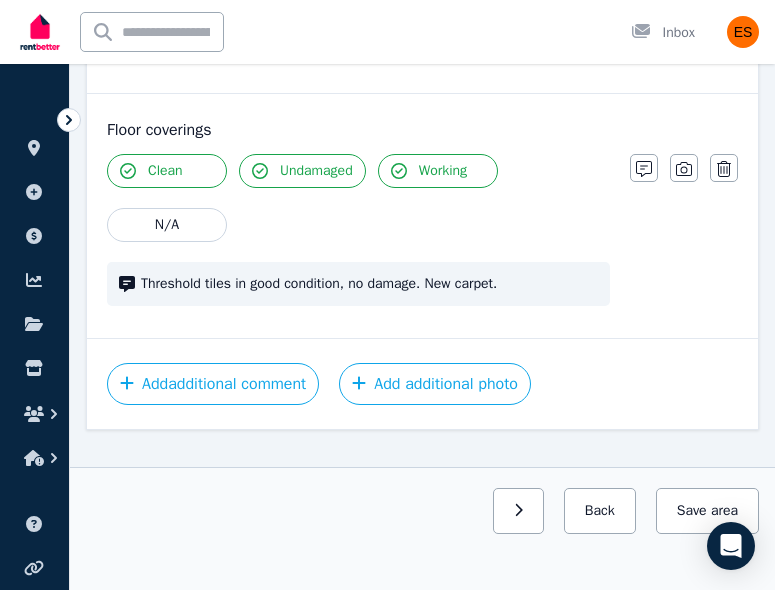 scroll, scrollTop: 1992, scrollLeft: 0, axis: vertical 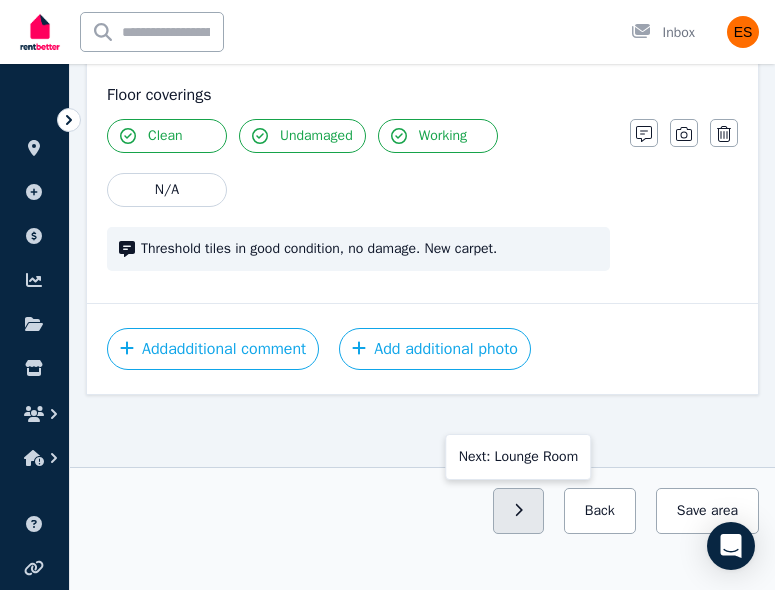 click at bounding box center (518, 511) 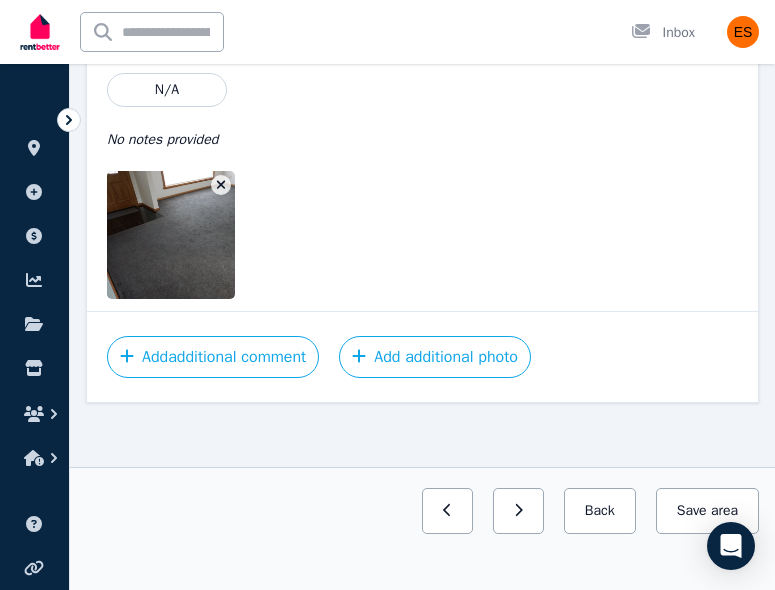 scroll, scrollTop: 2520, scrollLeft: 0, axis: vertical 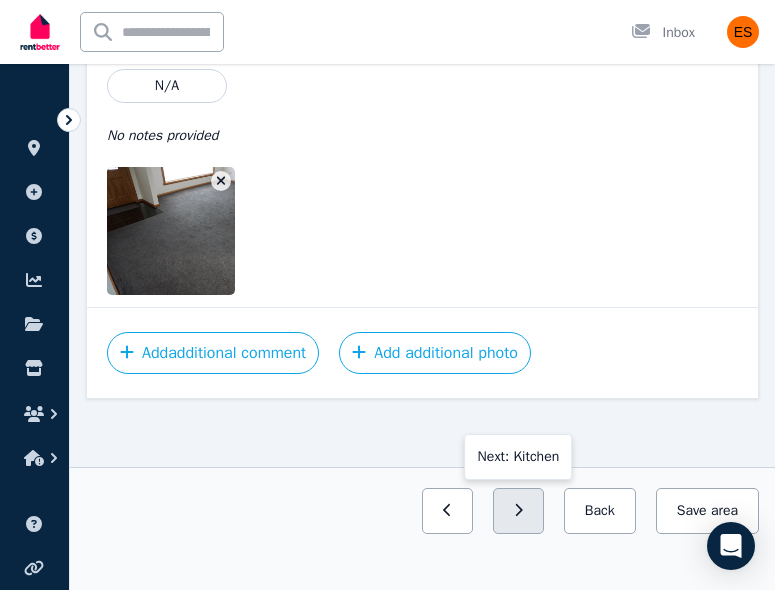 click at bounding box center (518, 511) 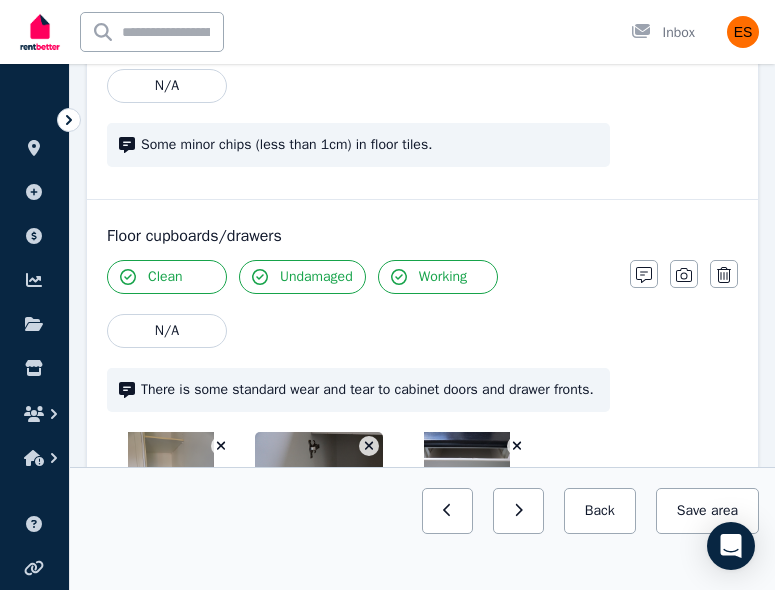 scroll, scrollTop: 5359, scrollLeft: 0, axis: vertical 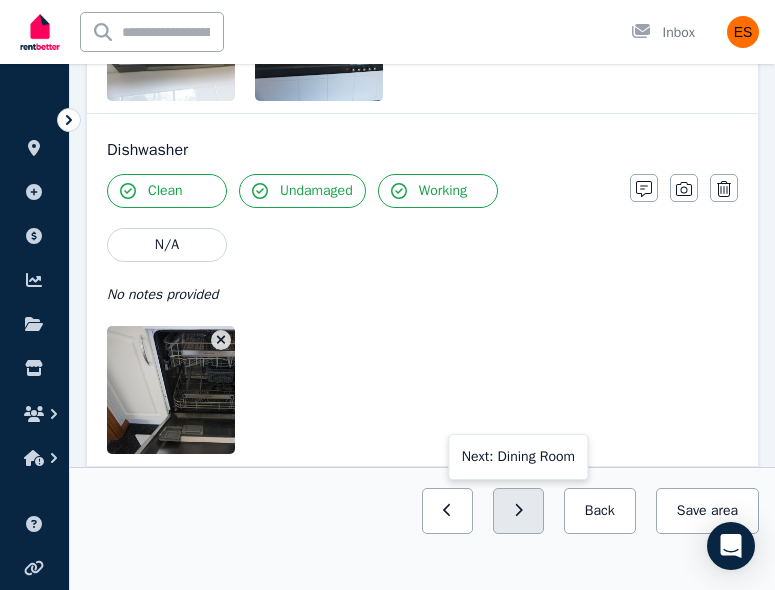 click at bounding box center (518, 511) 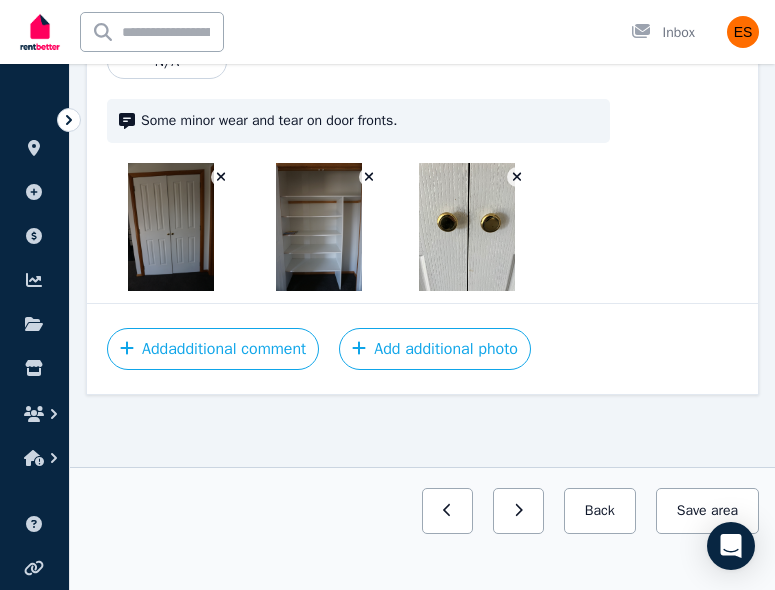 scroll, scrollTop: 2959, scrollLeft: 0, axis: vertical 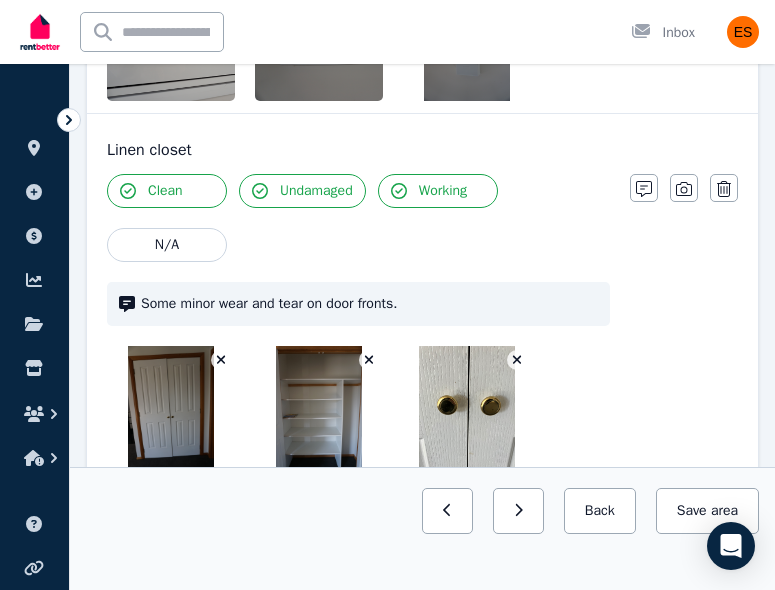 click at bounding box center (518, 511) 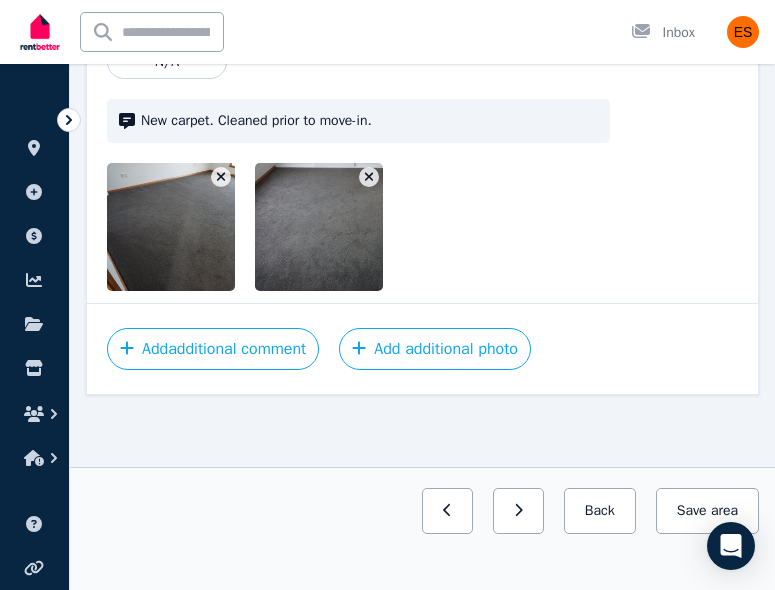 scroll, scrollTop: 2606, scrollLeft: 0, axis: vertical 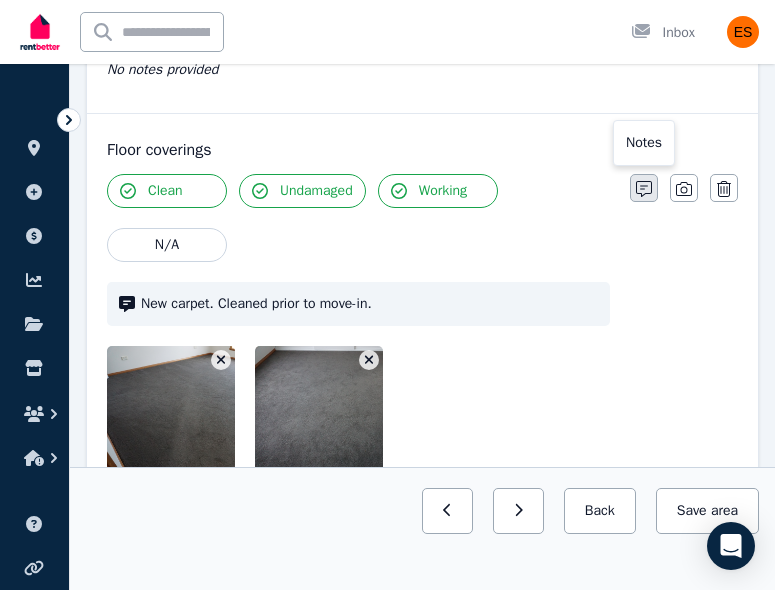 click at bounding box center (644, 188) 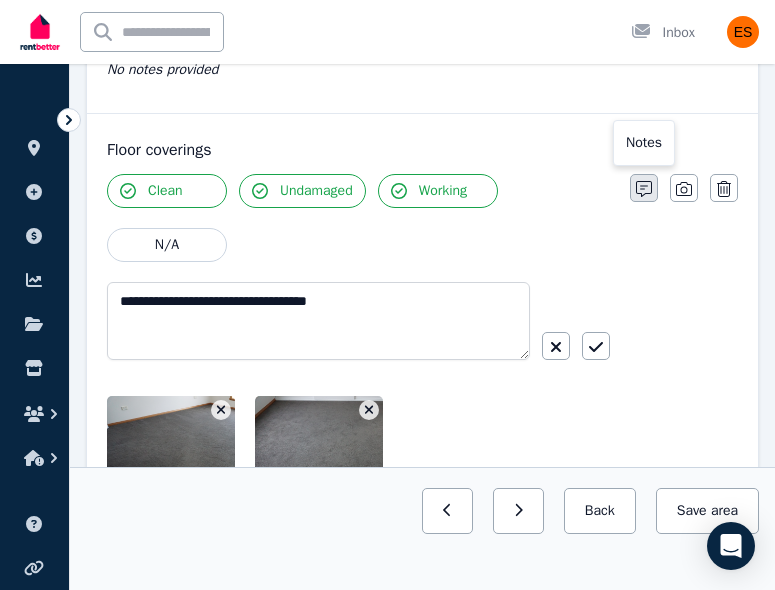 scroll, scrollTop: 2656, scrollLeft: 0, axis: vertical 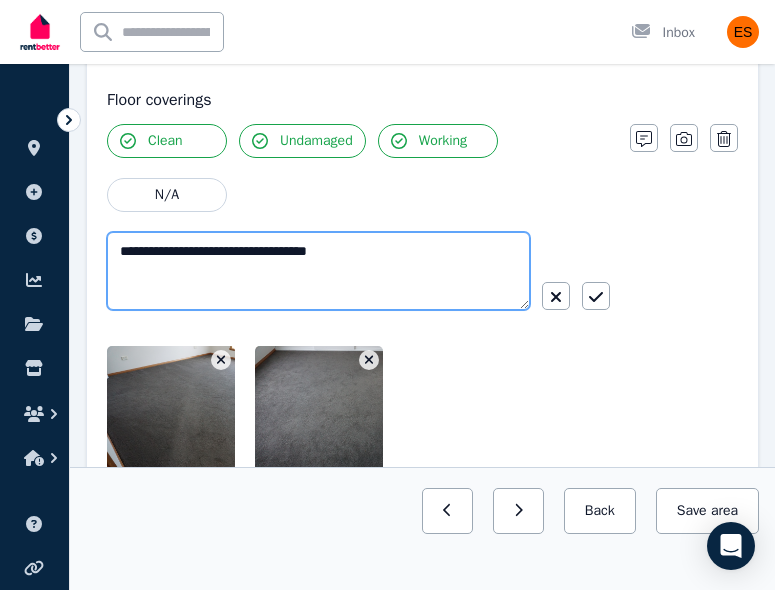 click on "**********" at bounding box center [318, 271] 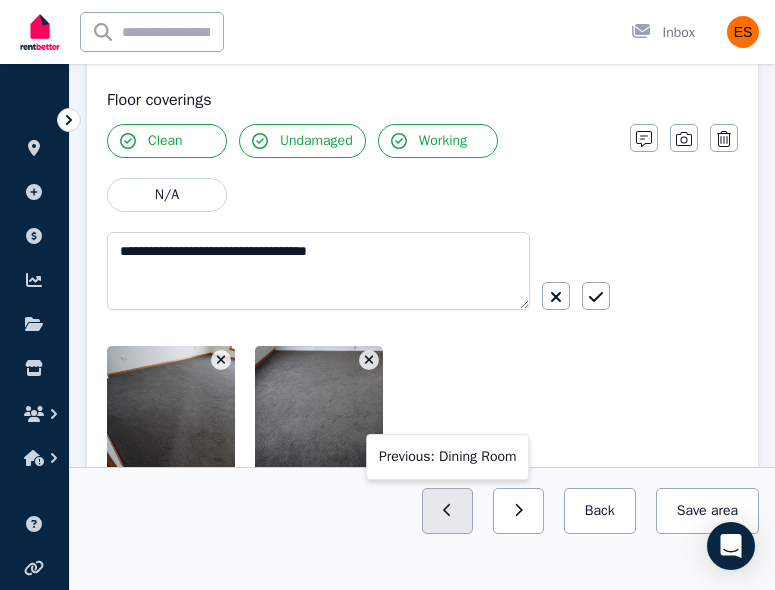 click at bounding box center [447, 511] 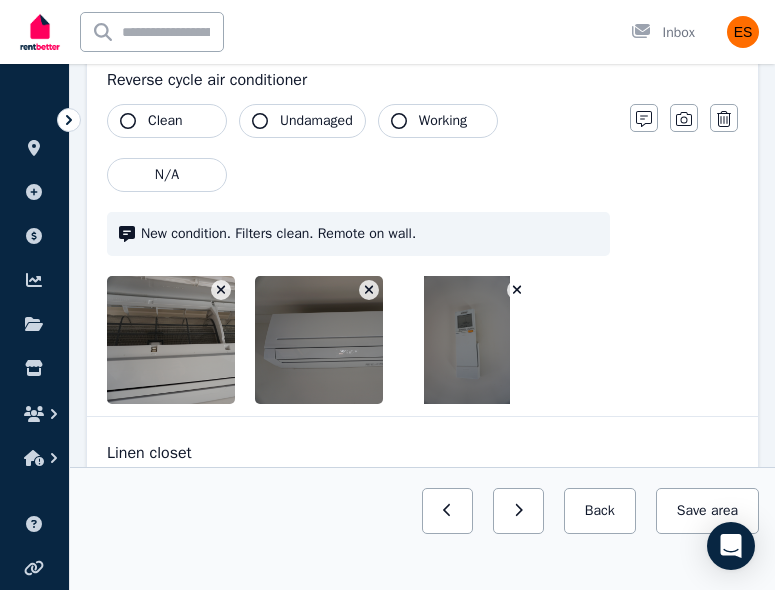 scroll, scrollTop: 2959, scrollLeft: 0, axis: vertical 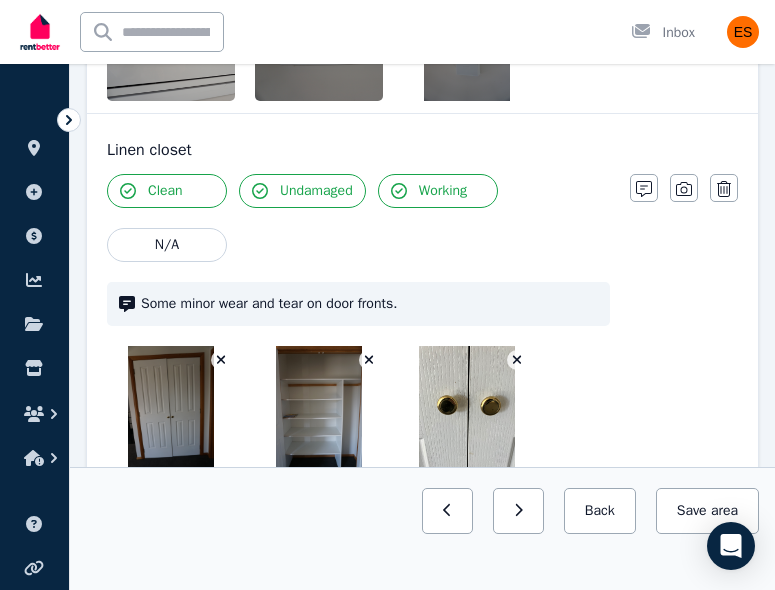 click at bounding box center [447, 511] 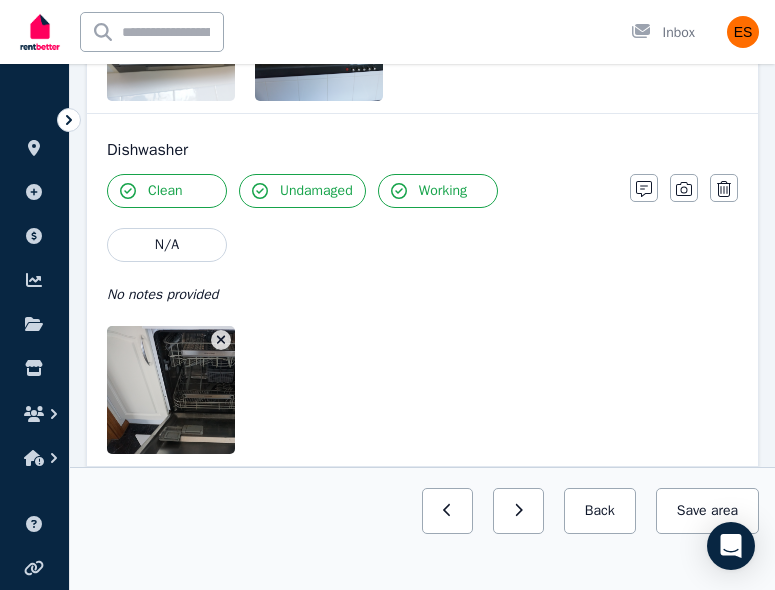 click at bounding box center [447, 511] 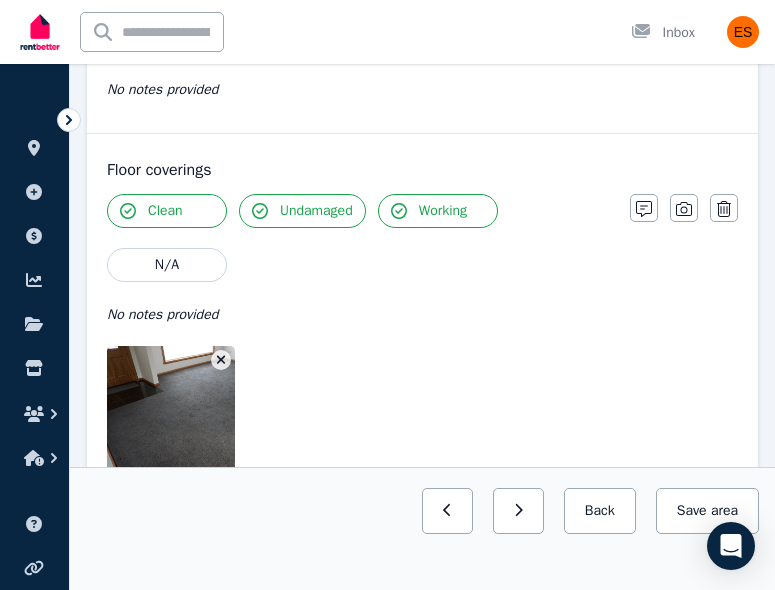 click at bounding box center [447, 511] 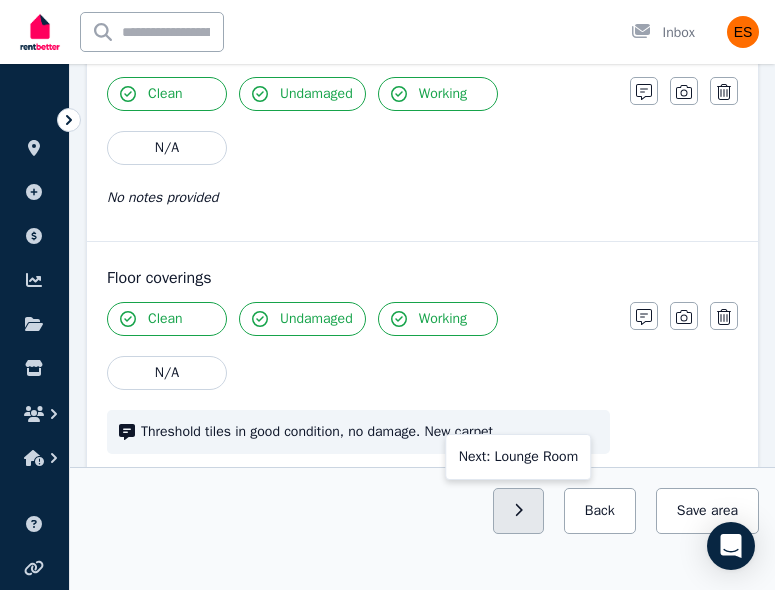 click at bounding box center (518, 511) 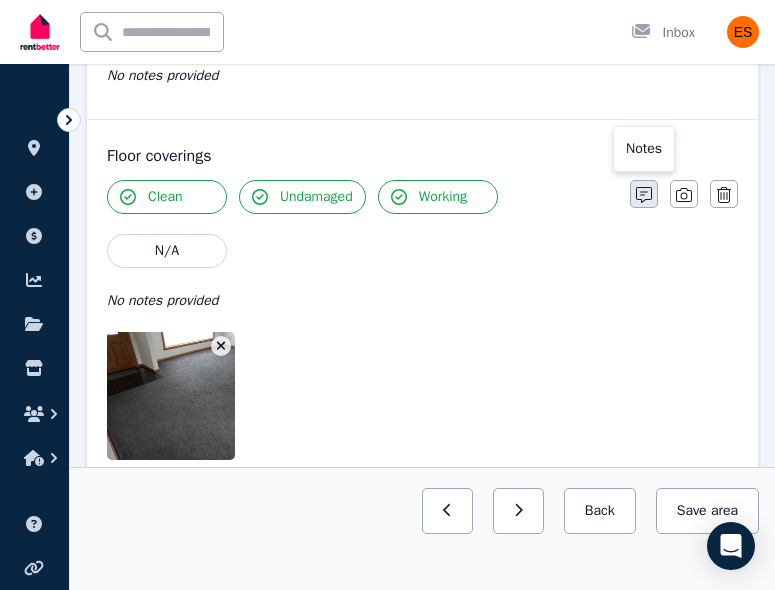 click 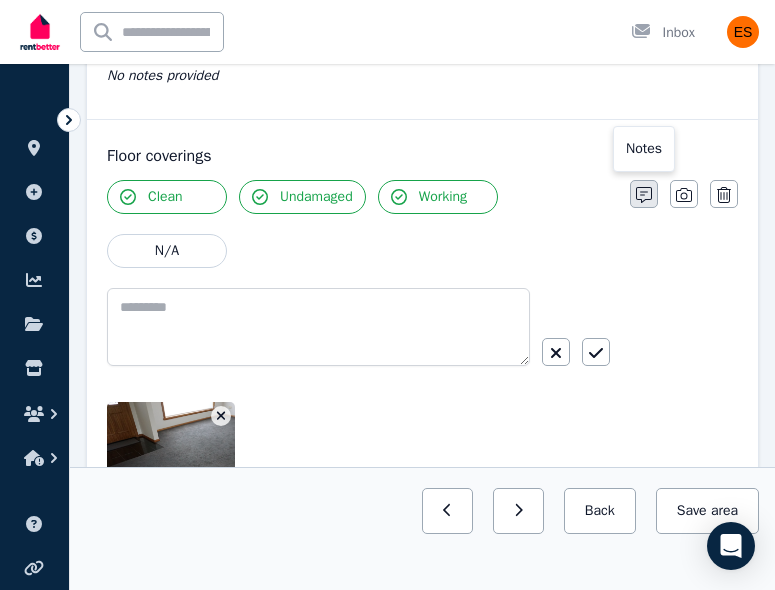 scroll, scrollTop: 2425, scrollLeft: 0, axis: vertical 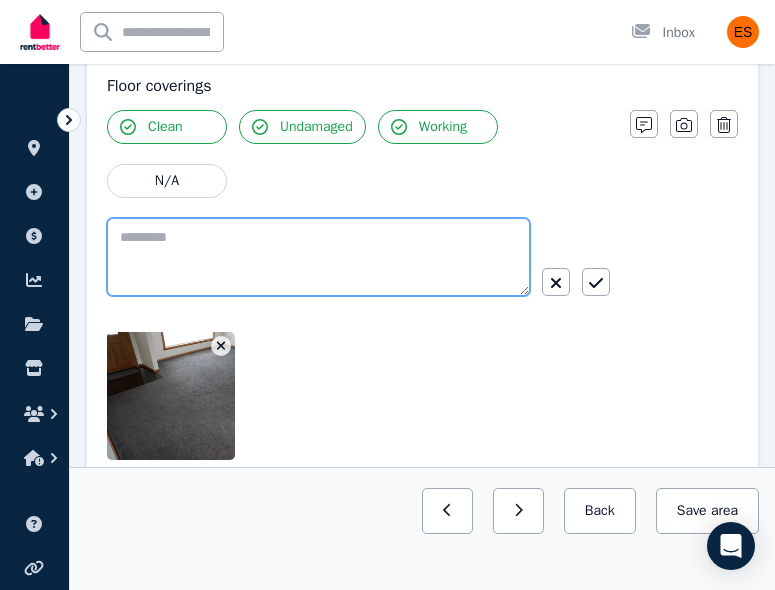 click at bounding box center (318, 257) 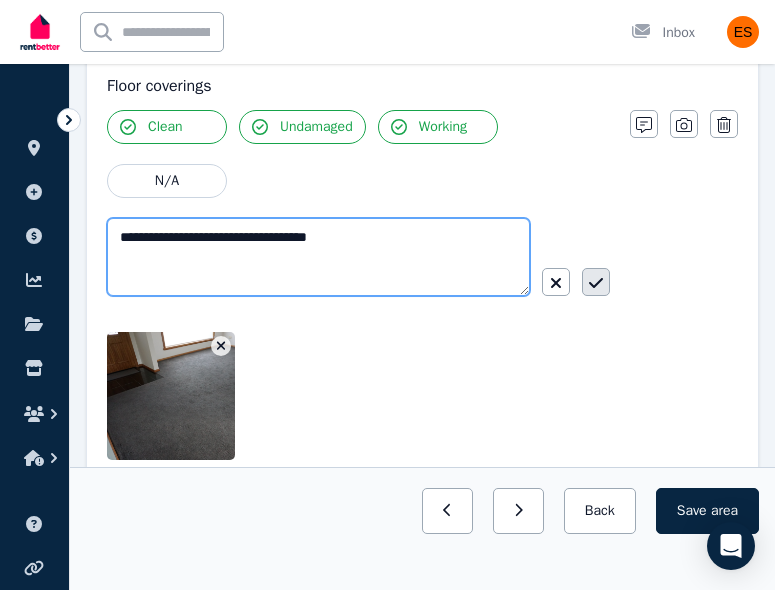 type on "**********" 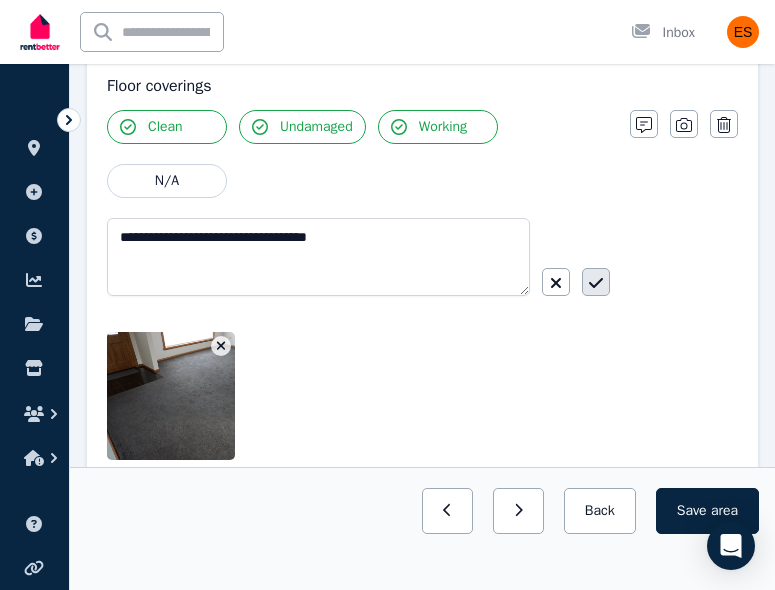 click 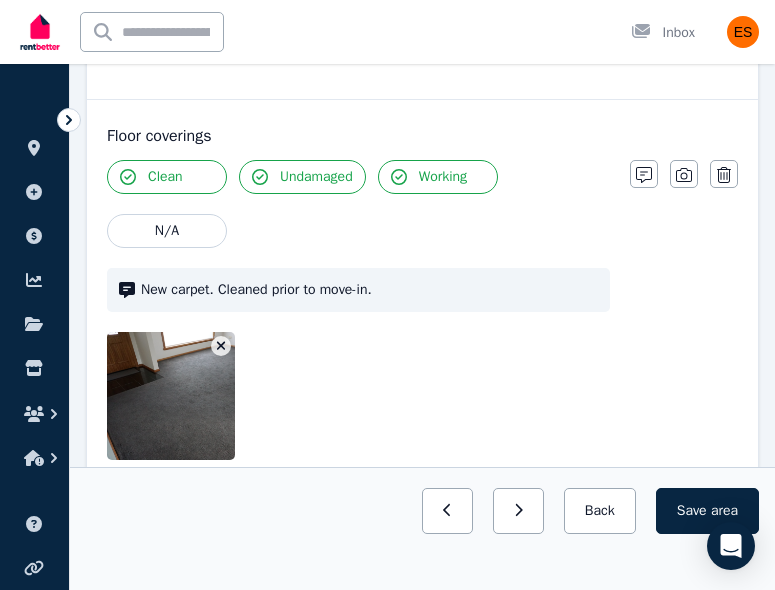 click at bounding box center (518, 511) 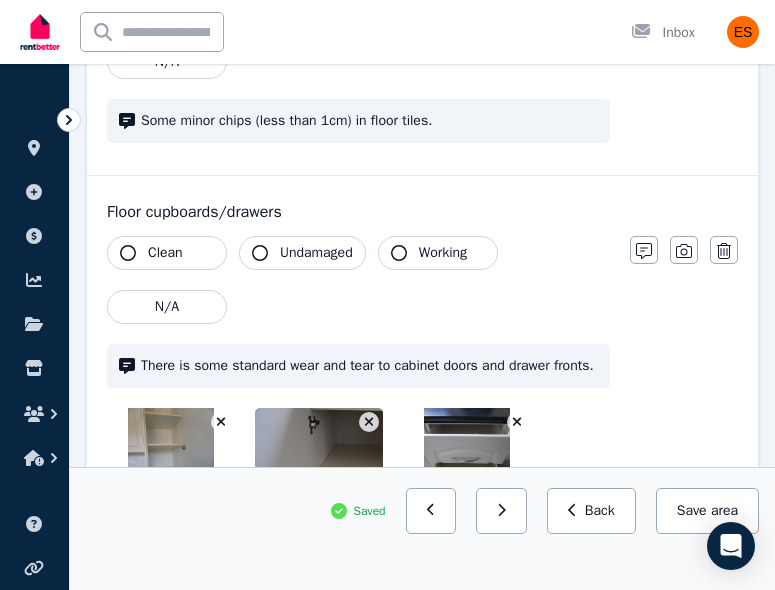 scroll, scrollTop: 5363, scrollLeft: 0, axis: vertical 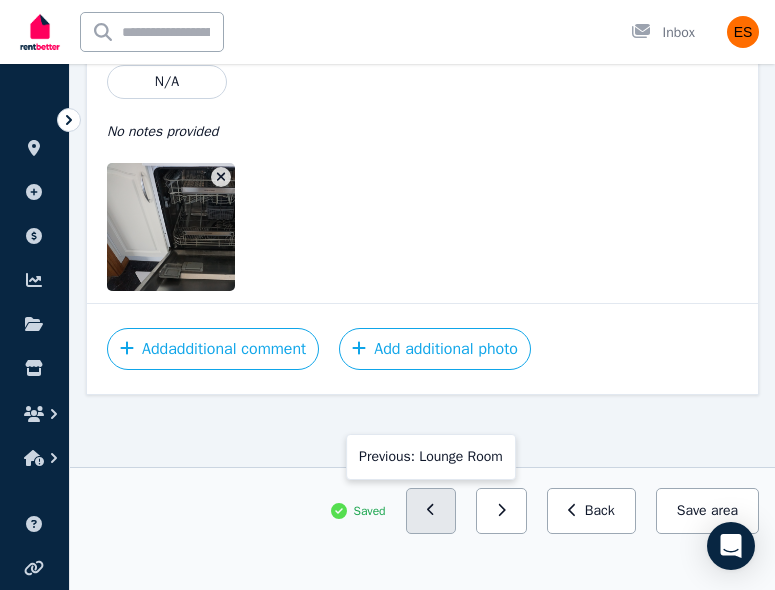 click at bounding box center (431, 511) 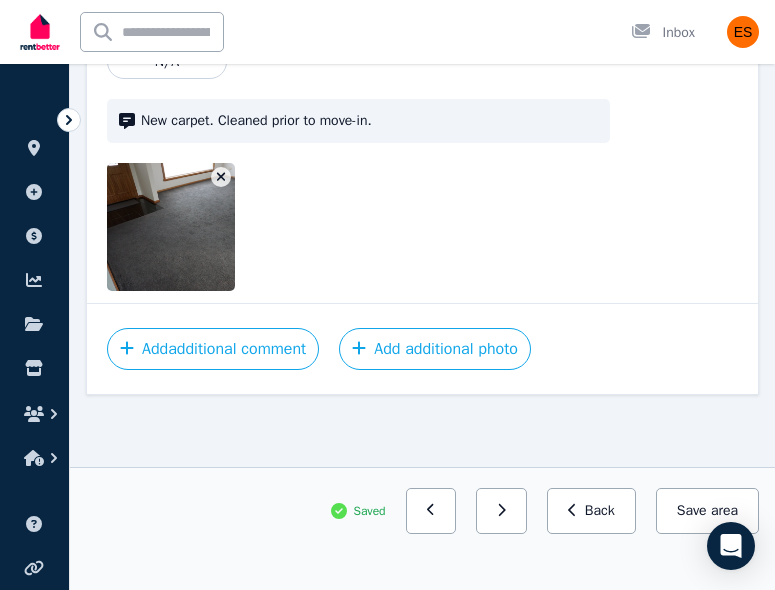 scroll, scrollTop: 2544, scrollLeft: 0, axis: vertical 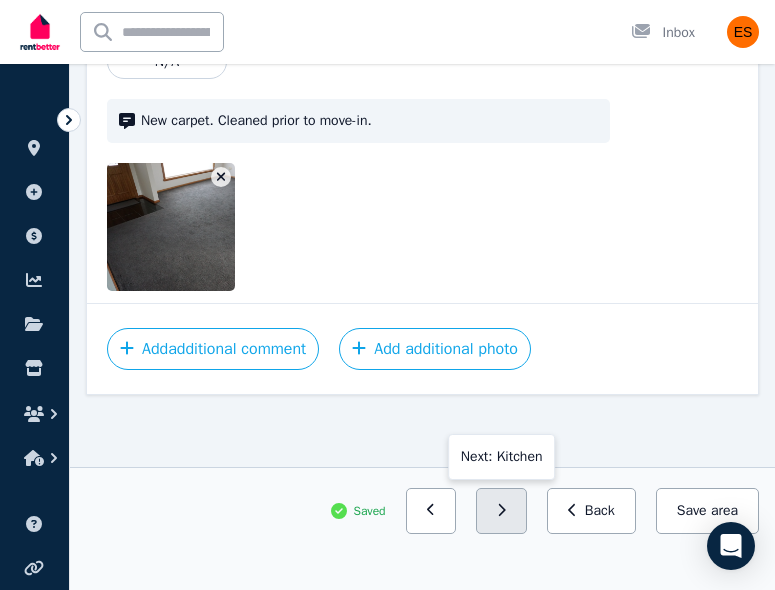 click at bounding box center (501, 511) 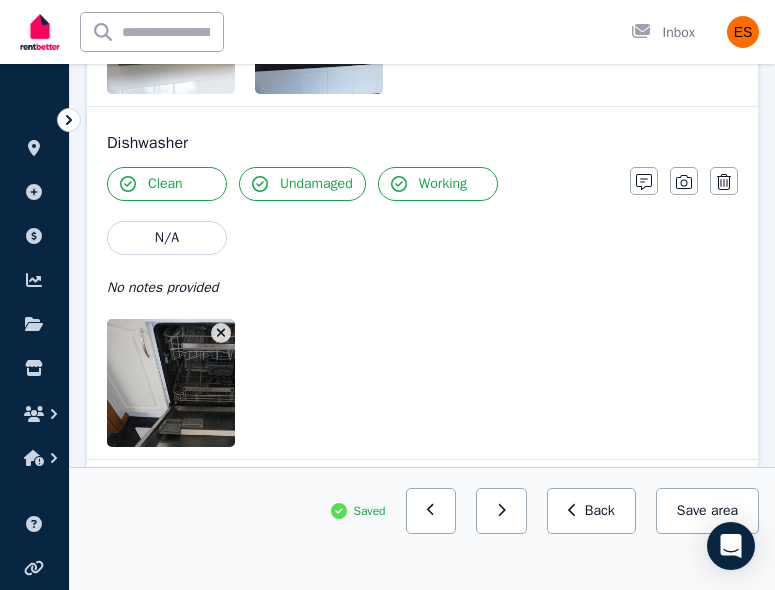 scroll, scrollTop: 5363, scrollLeft: 0, axis: vertical 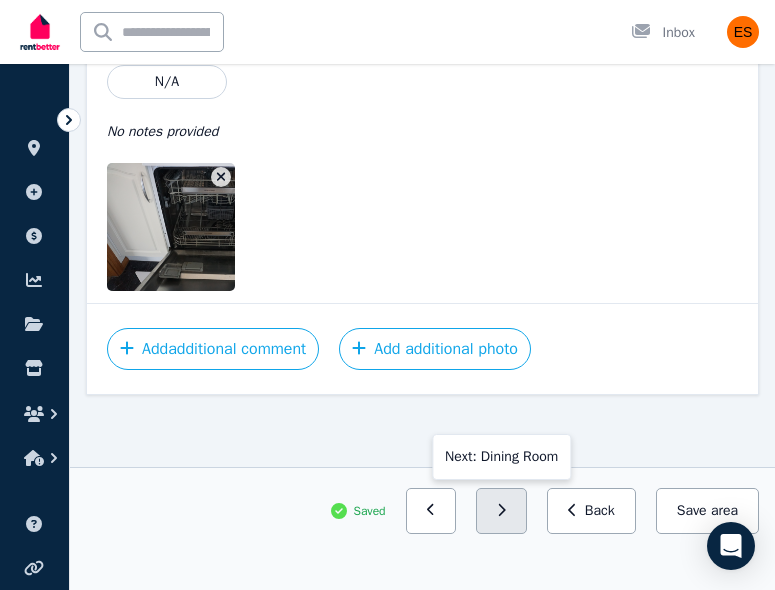 click at bounding box center (501, 511) 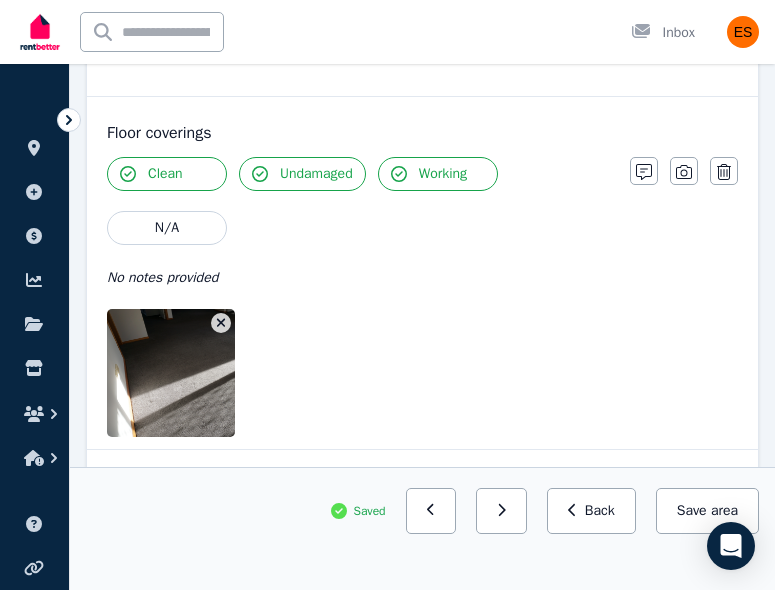 scroll, scrollTop: 2240, scrollLeft: 0, axis: vertical 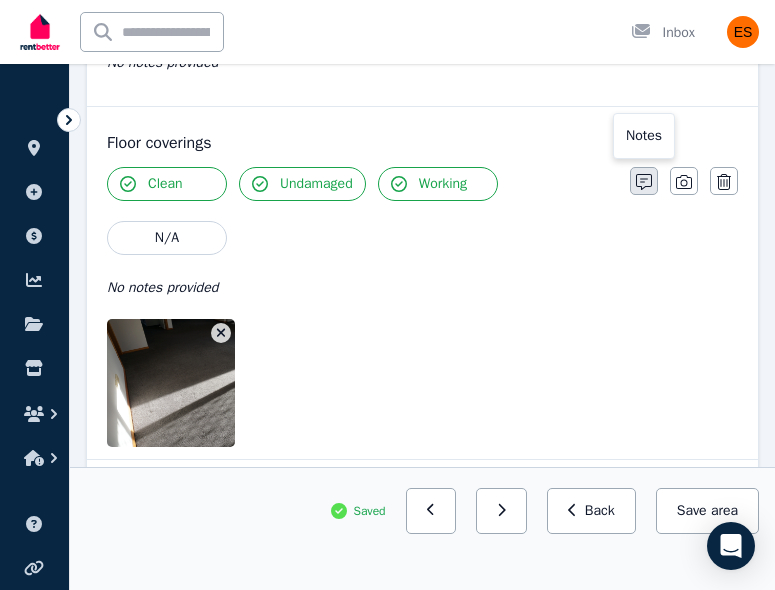 click 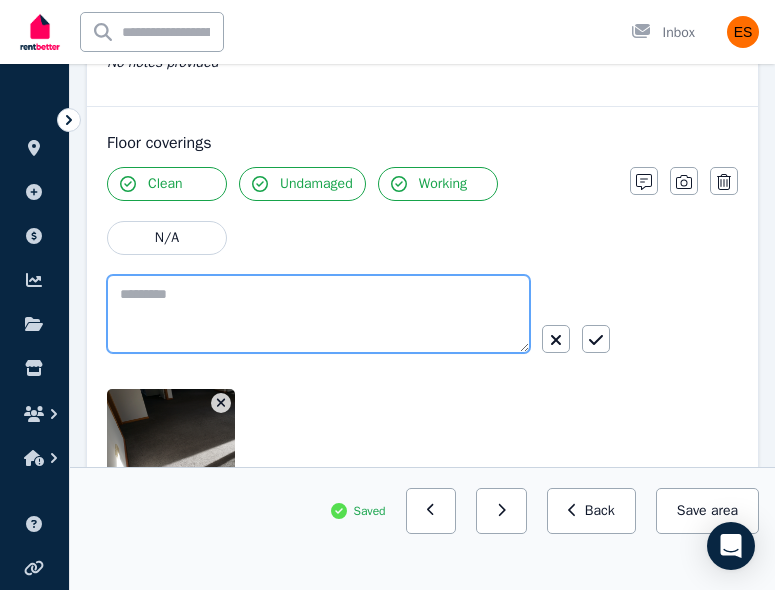 click at bounding box center (318, 314) 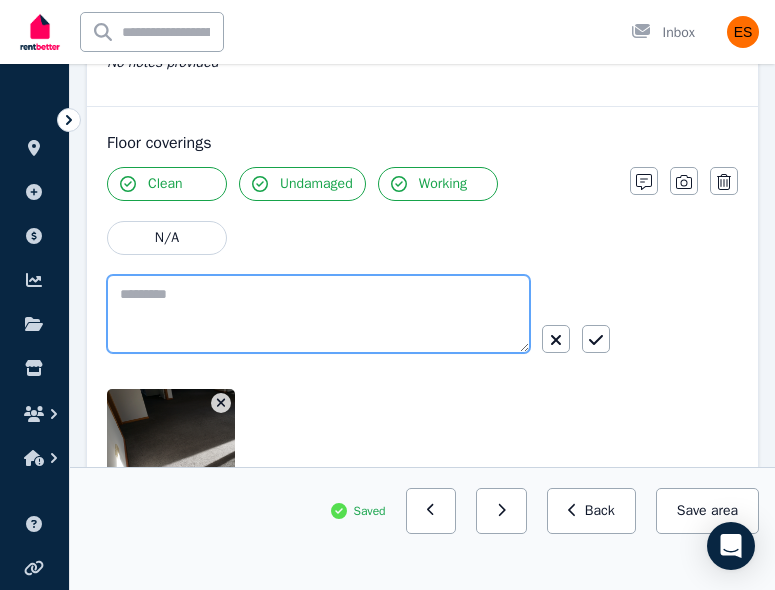 paste on "**********" 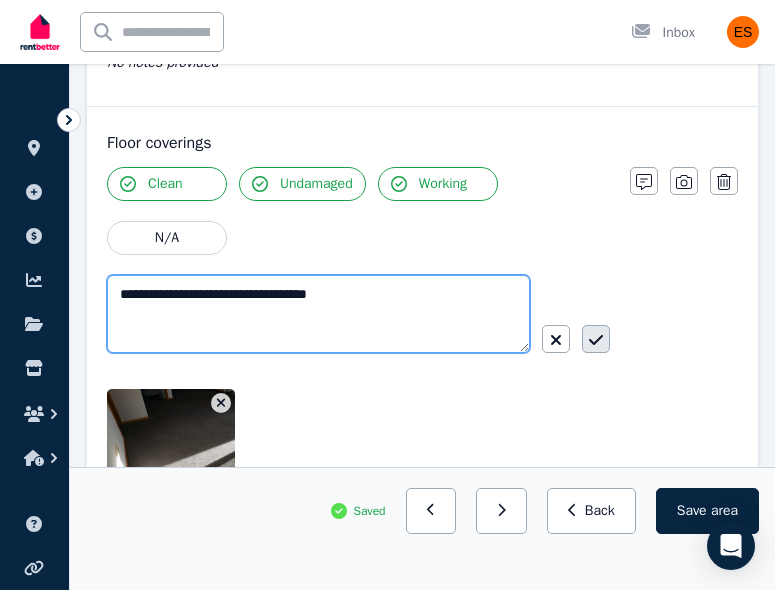 type on "**********" 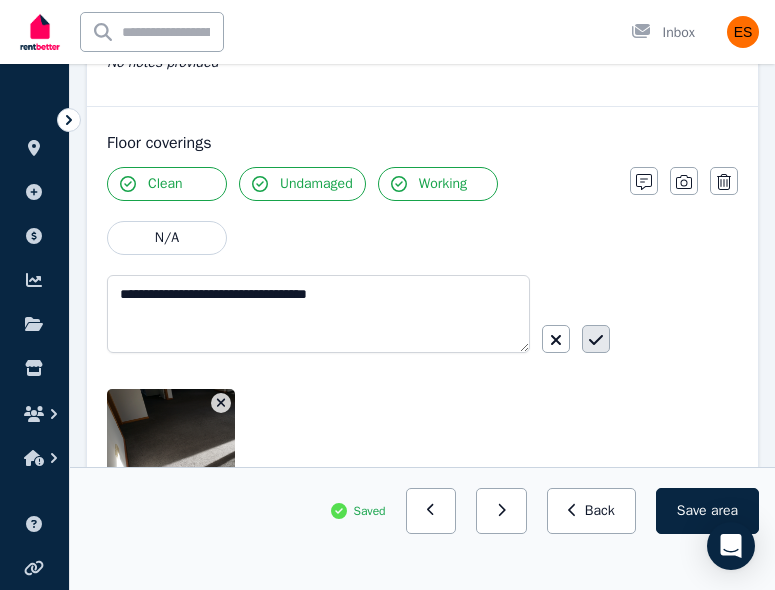 click 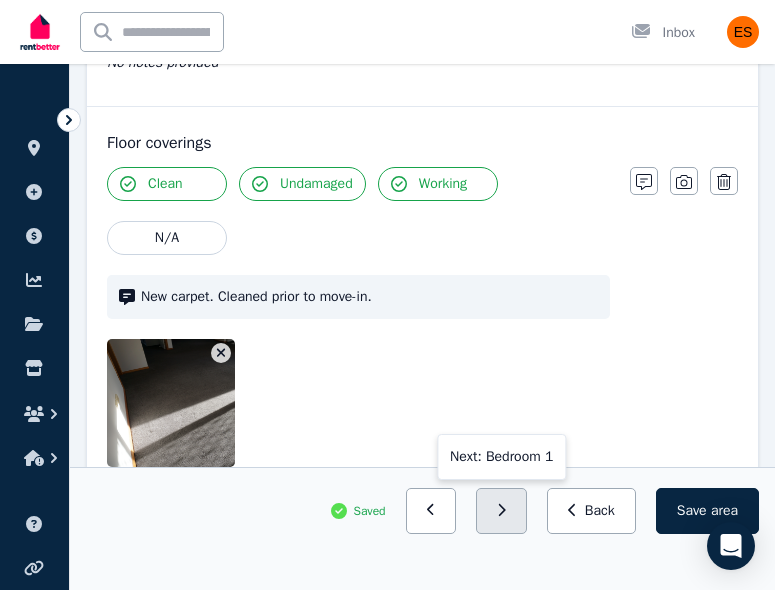 click at bounding box center [501, 511] 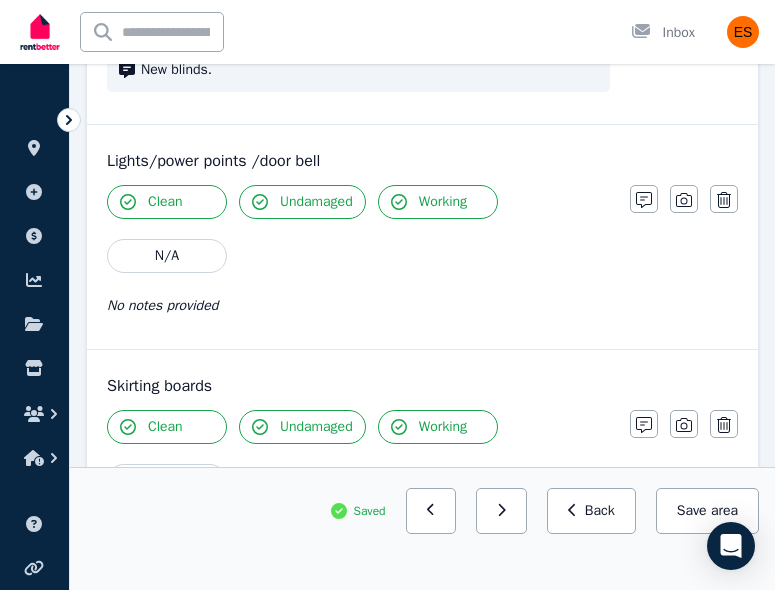 scroll, scrollTop: 2789, scrollLeft: 0, axis: vertical 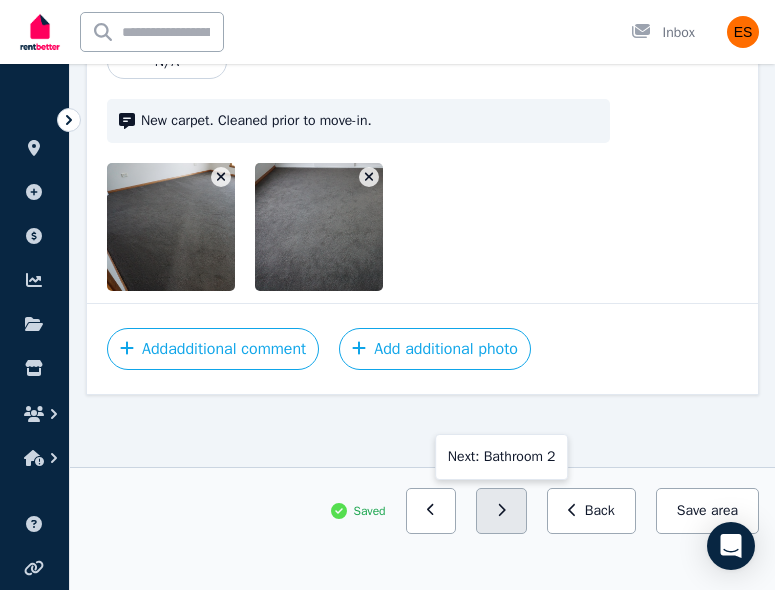 click at bounding box center [501, 511] 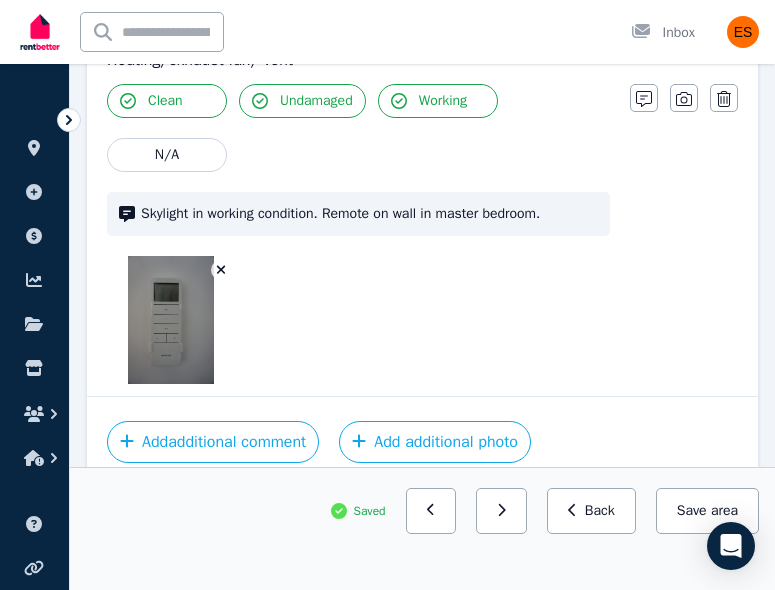 scroll, scrollTop: 4117, scrollLeft: 0, axis: vertical 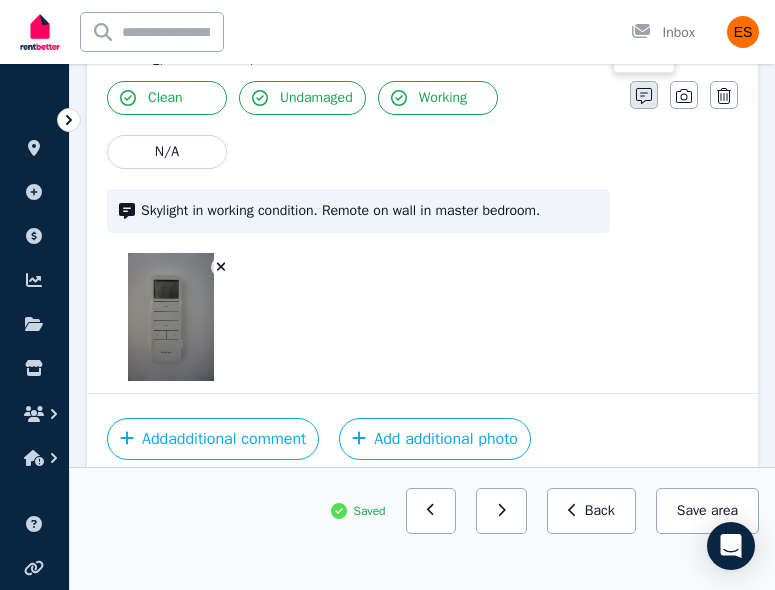 click 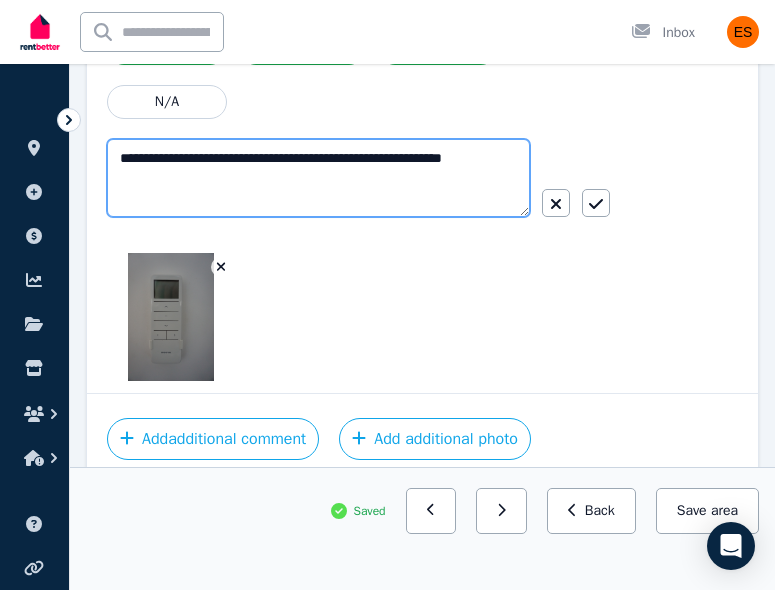 click on "**********" at bounding box center [318, 178] 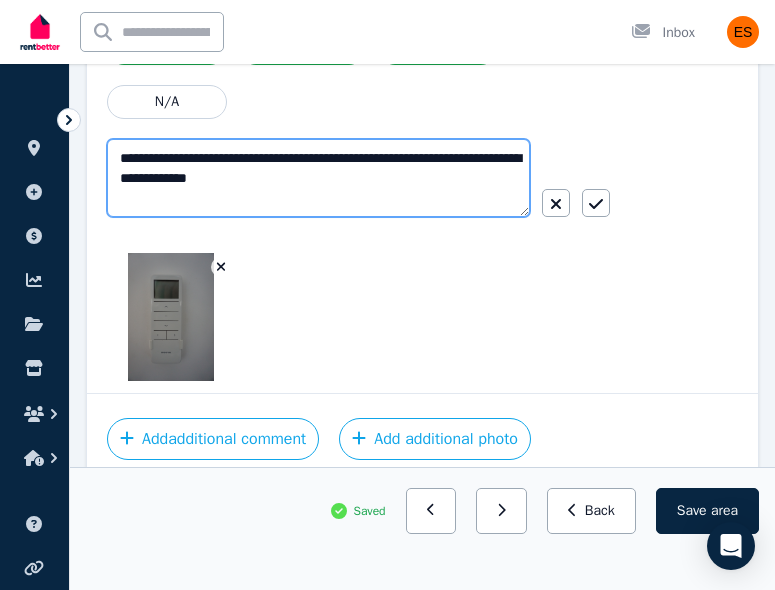click on "**********" at bounding box center (318, 178) 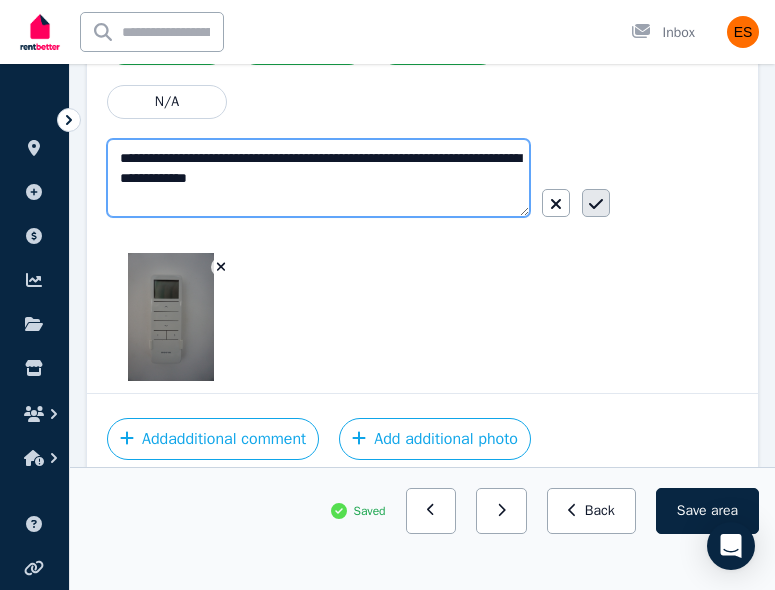 type on "**********" 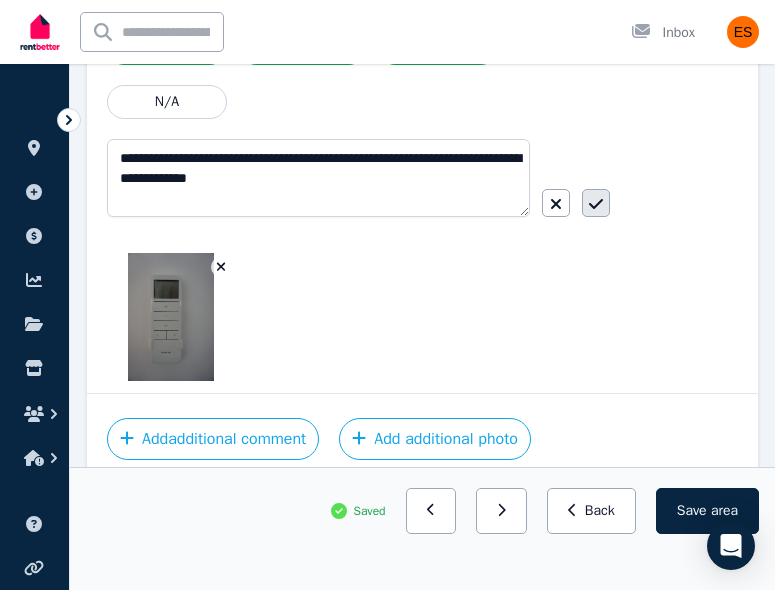 click 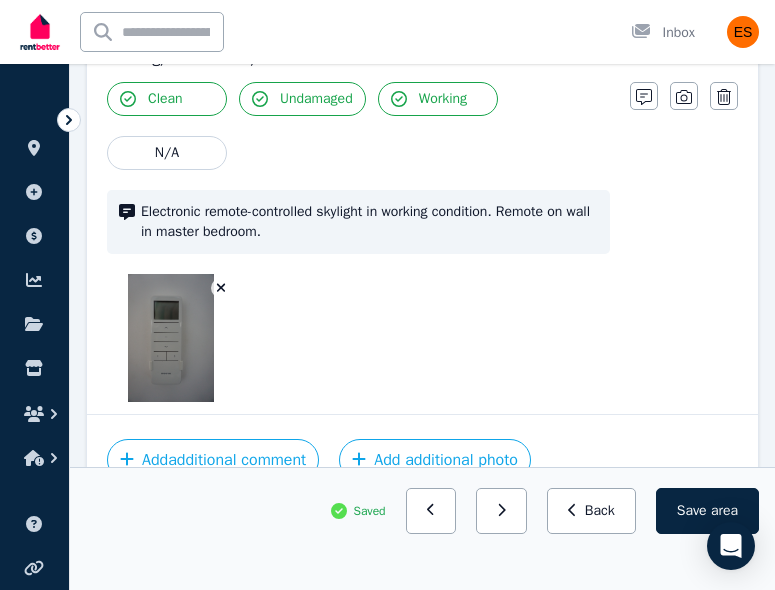 scroll, scrollTop: 4227, scrollLeft: 0, axis: vertical 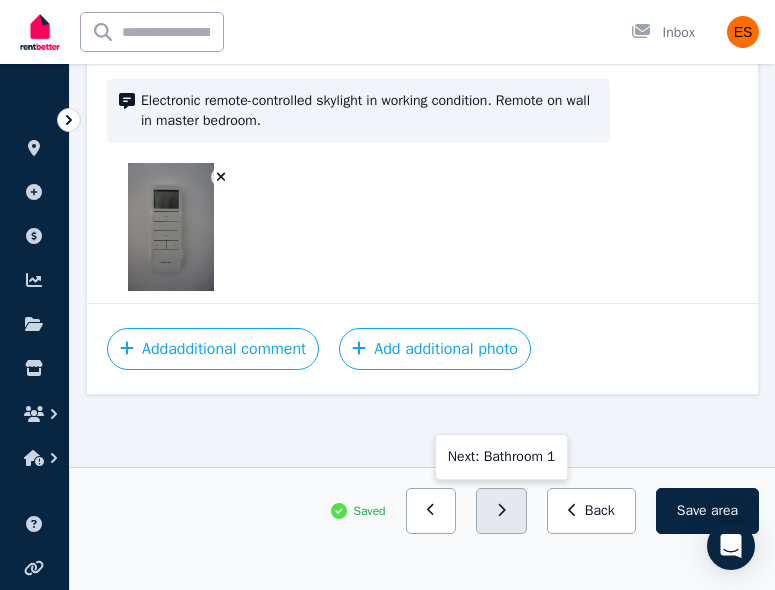 click at bounding box center (501, 511) 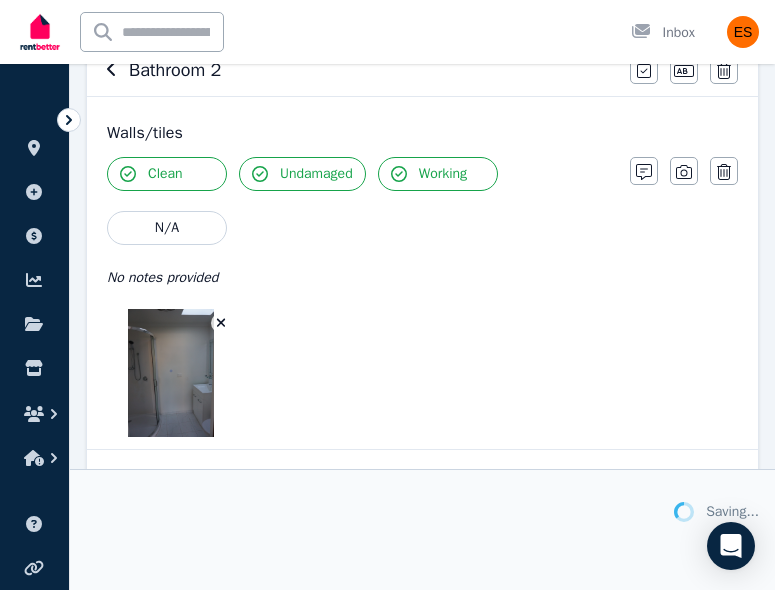 scroll, scrollTop: 0, scrollLeft: 0, axis: both 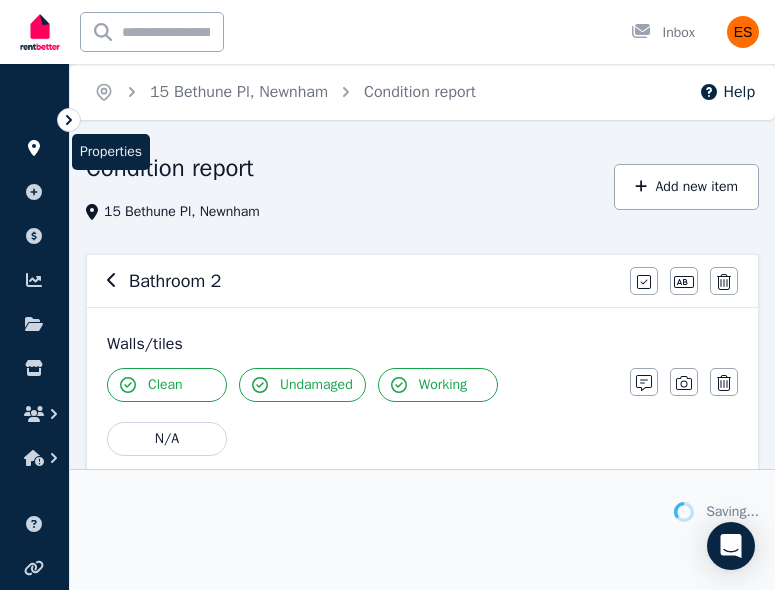 click 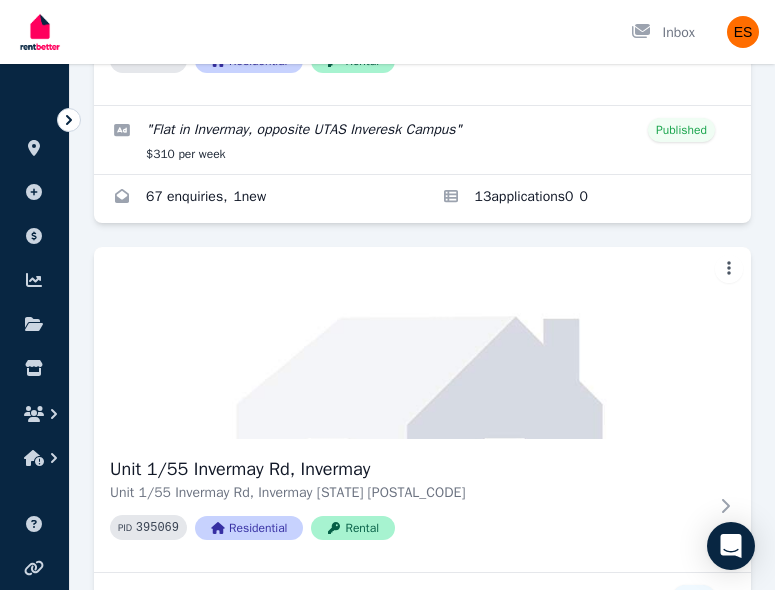 scroll, scrollTop: 497, scrollLeft: 0, axis: vertical 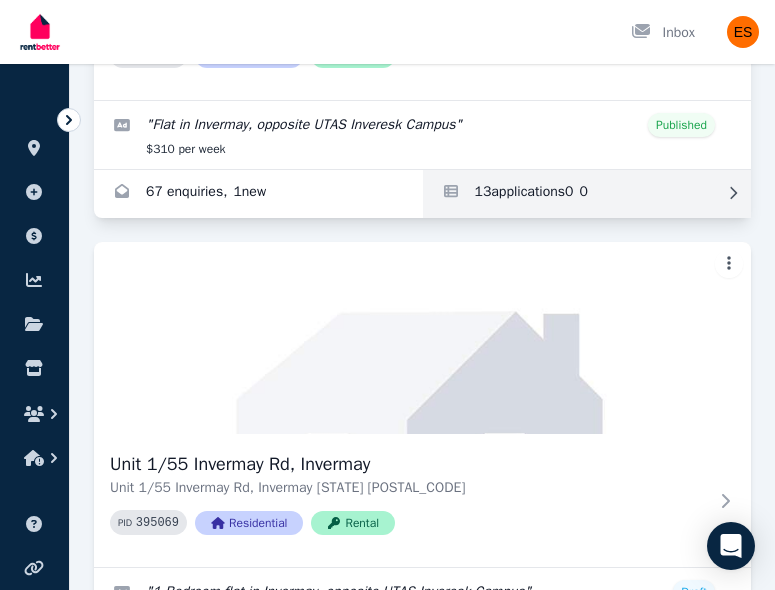 click at bounding box center (587, 194) 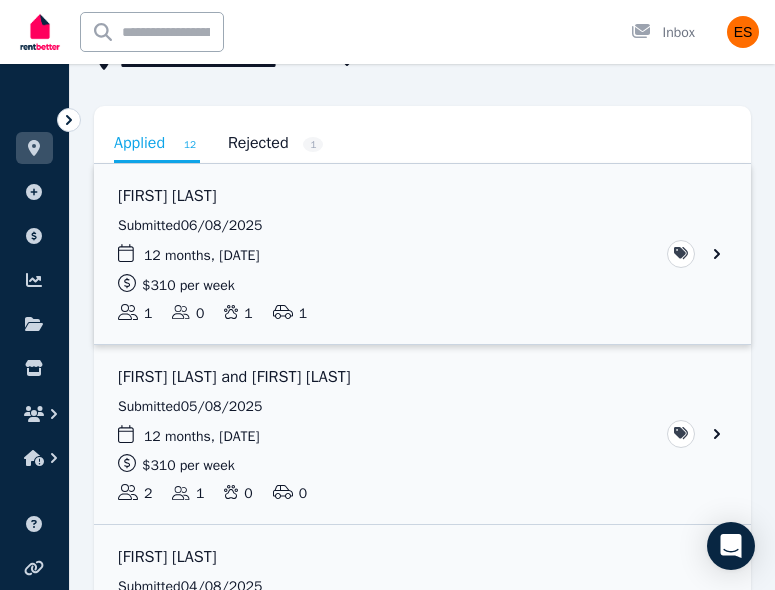 scroll, scrollTop: 154, scrollLeft: 0, axis: vertical 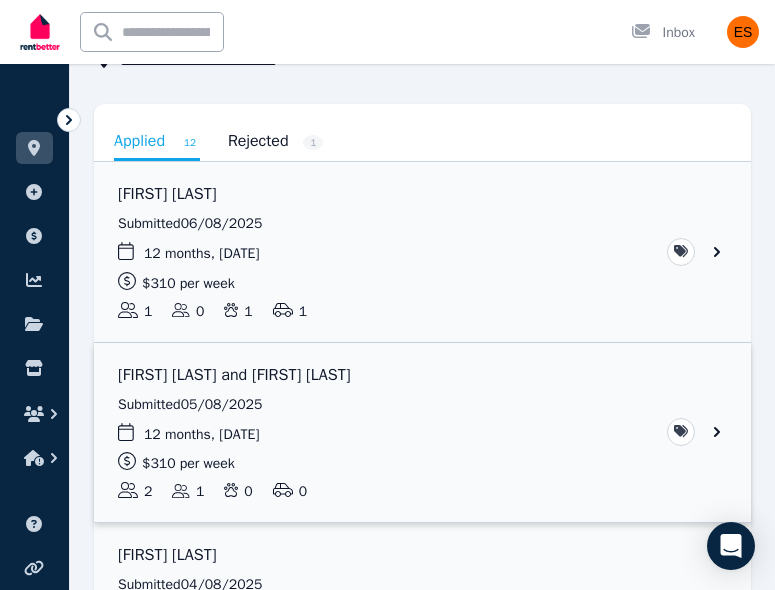 click at bounding box center [422, 433] 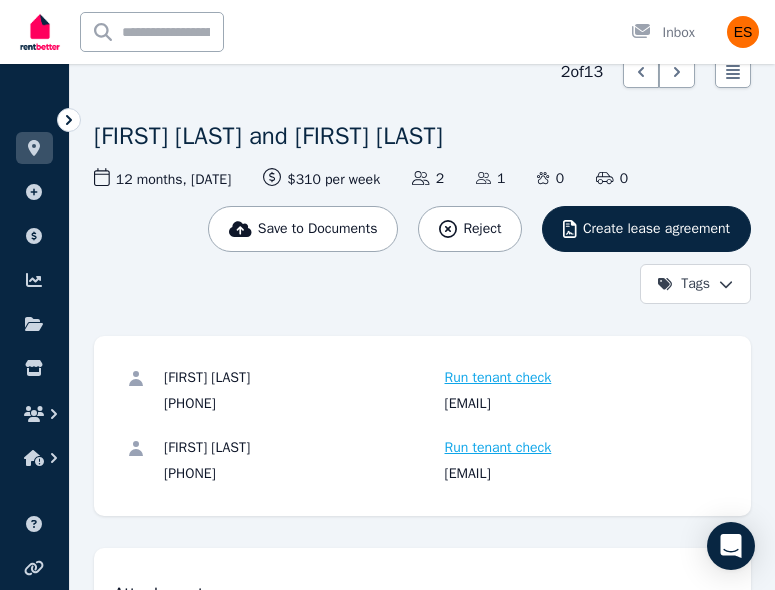 scroll, scrollTop: 148, scrollLeft: 0, axis: vertical 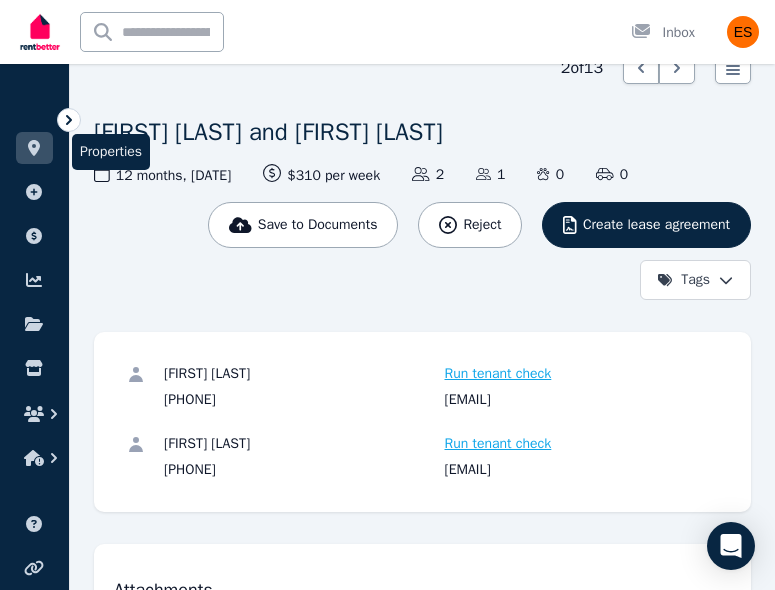 click at bounding box center (34, 148) 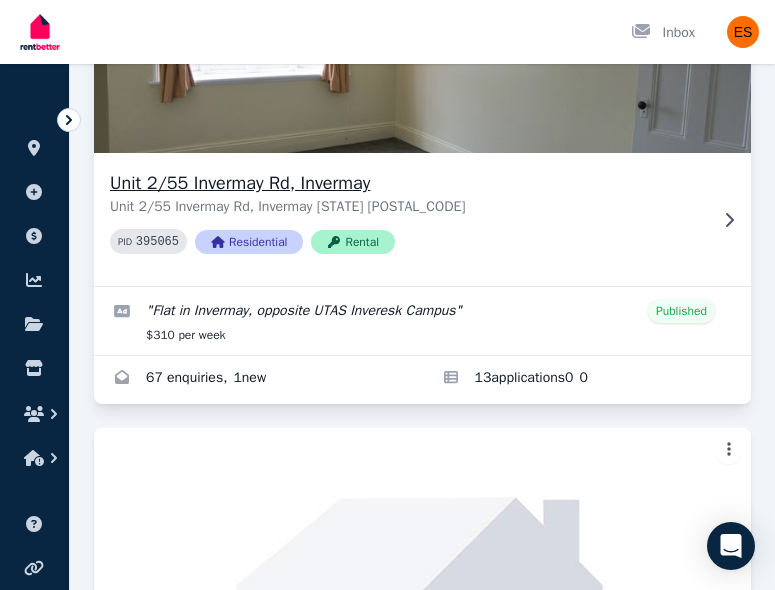 scroll, scrollTop: 334, scrollLeft: 0, axis: vertical 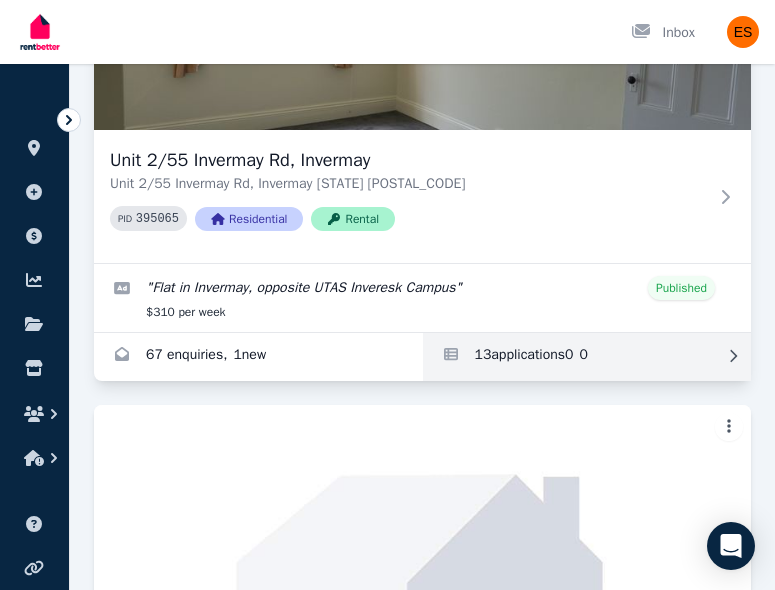 click at bounding box center [587, 357] 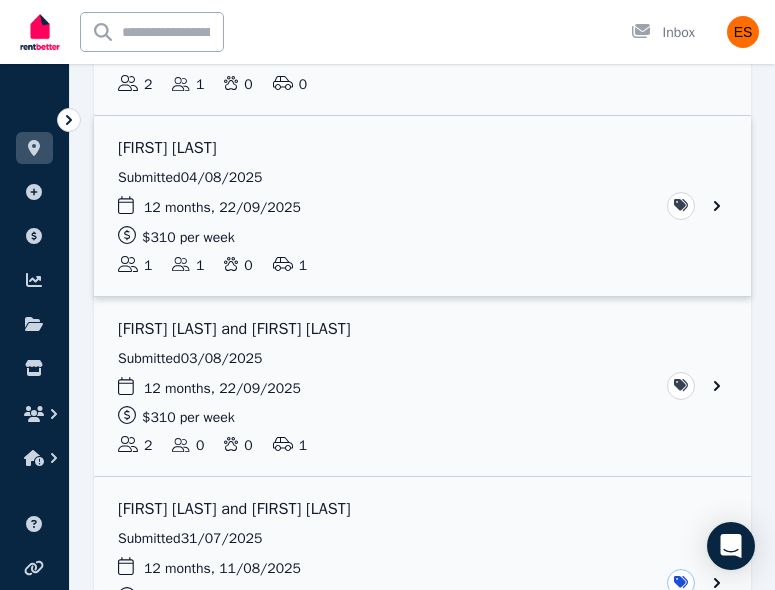scroll, scrollTop: 564, scrollLeft: 0, axis: vertical 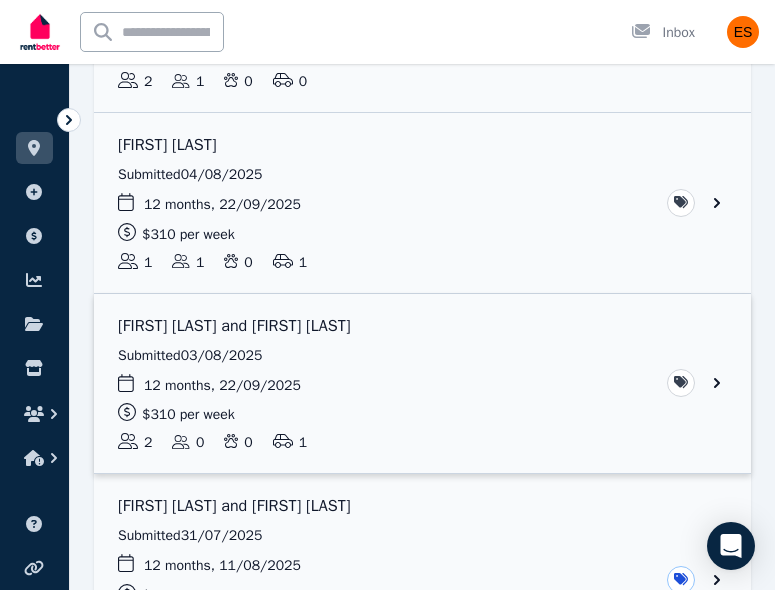 click at bounding box center (422, 384) 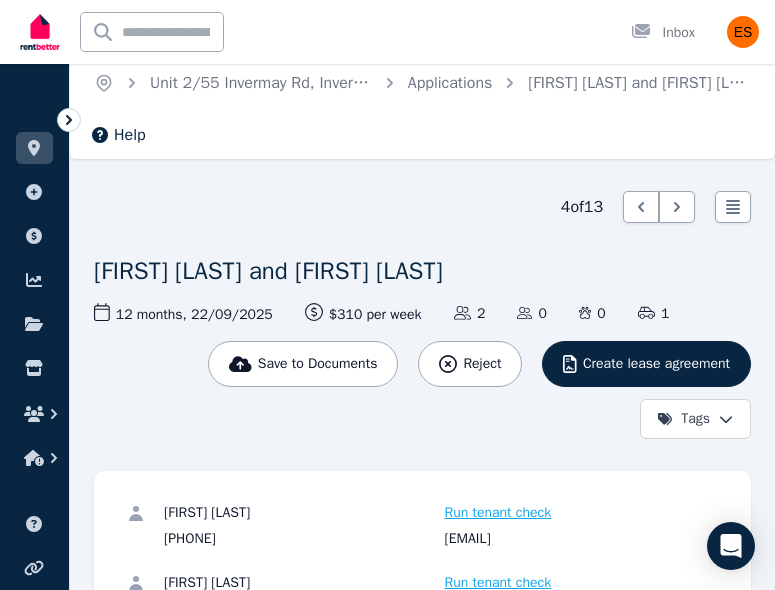 scroll, scrollTop: 0, scrollLeft: 0, axis: both 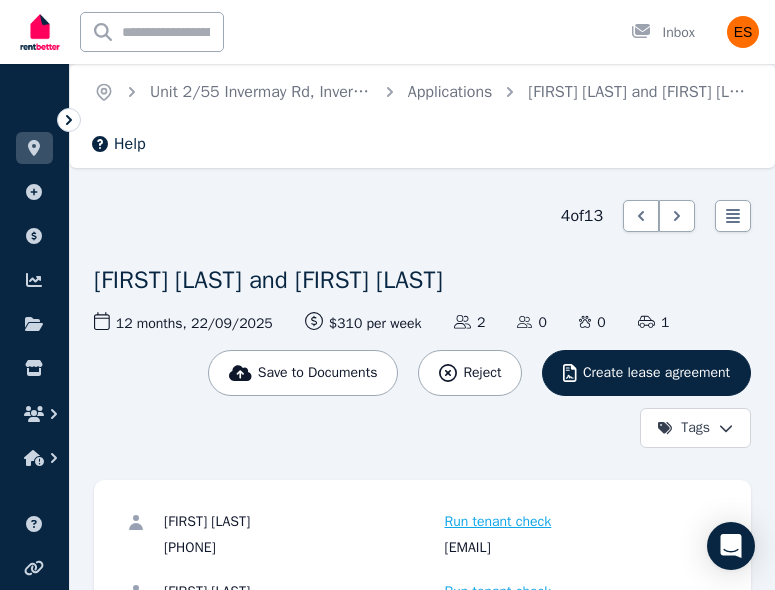 click on "Applications" at bounding box center (450, 92) 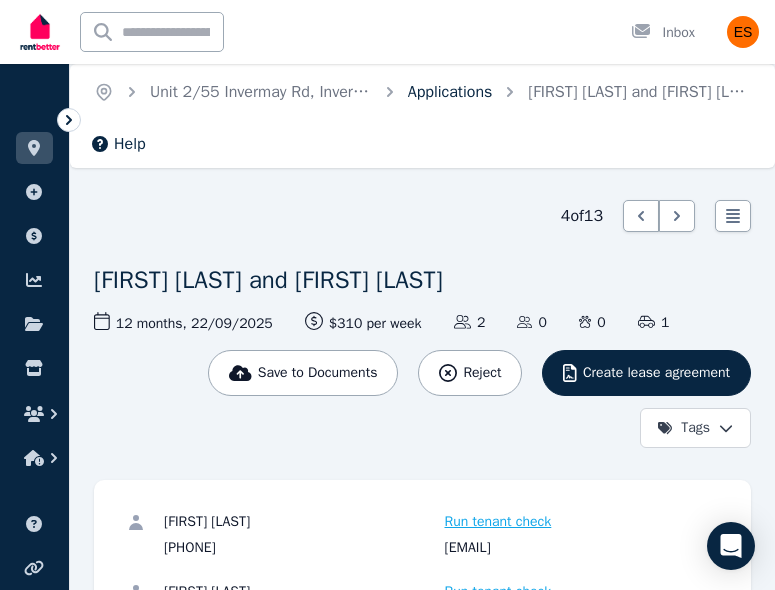 click on "Applications" at bounding box center (450, 92) 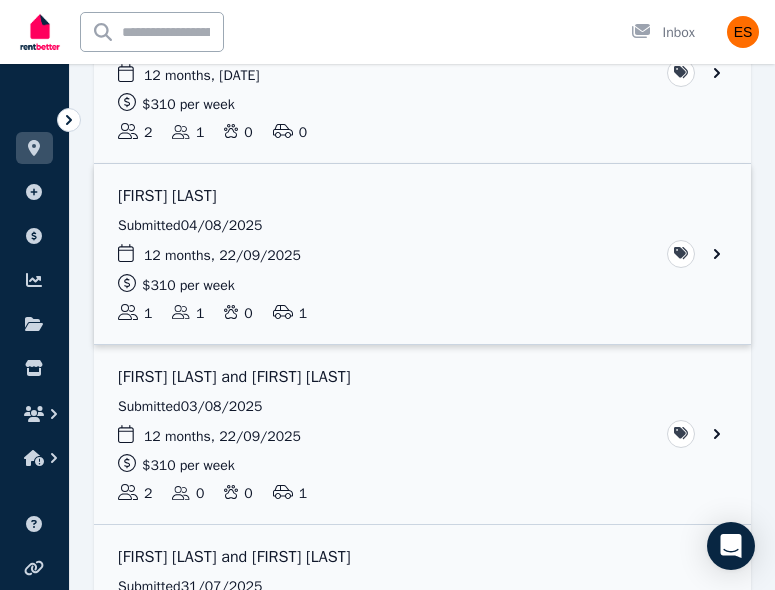 scroll, scrollTop: 510, scrollLeft: 0, axis: vertical 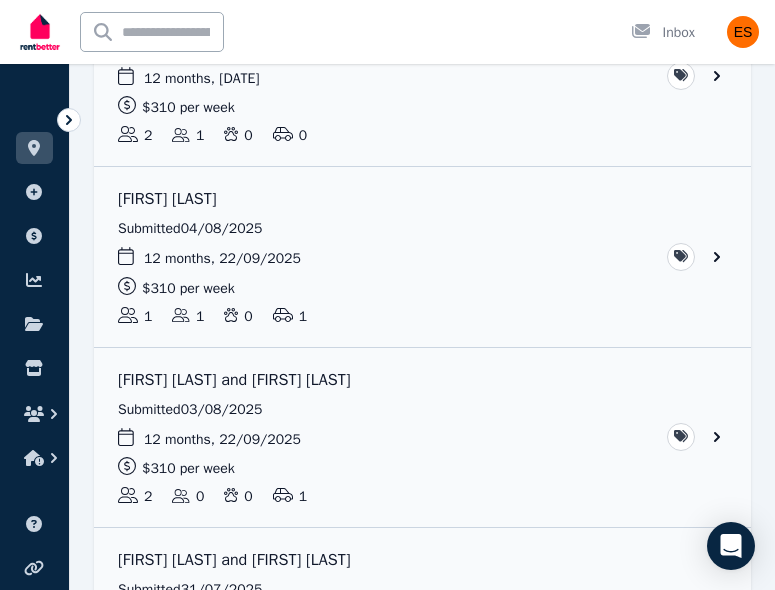 click on "**********" at bounding box center [387, -215] 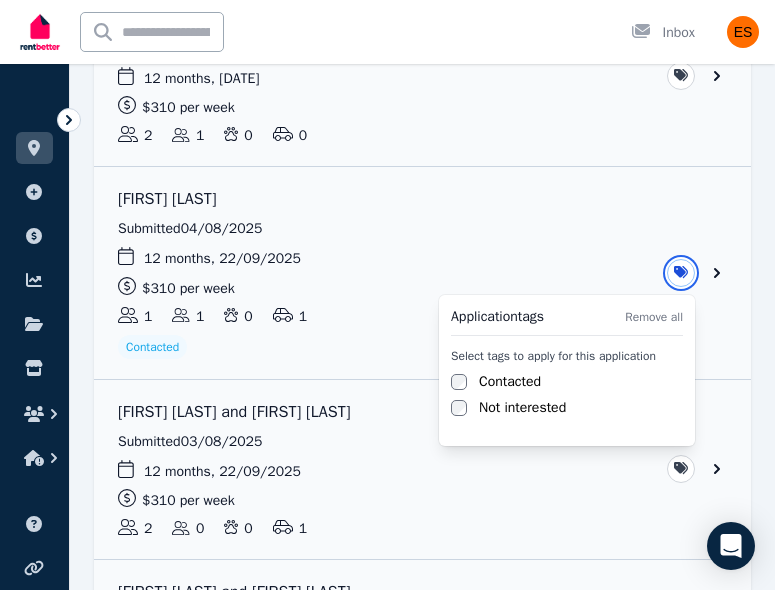 click on "**********" at bounding box center (387, -215) 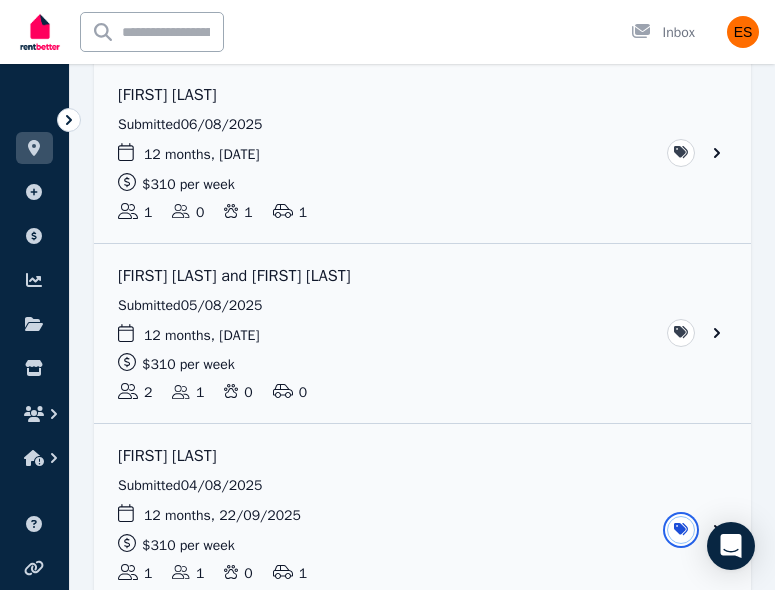 scroll, scrollTop: 246, scrollLeft: 0, axis: vertical 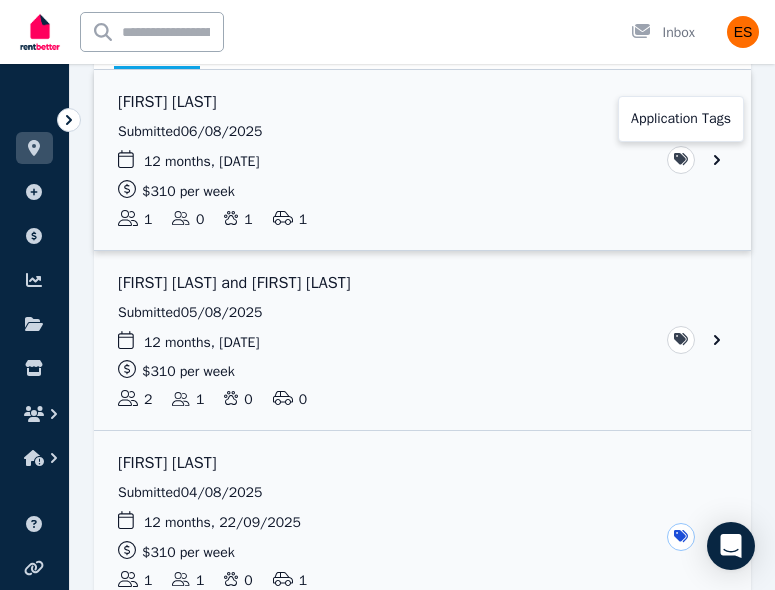 click on "**********" at bounding box center [387, 49] 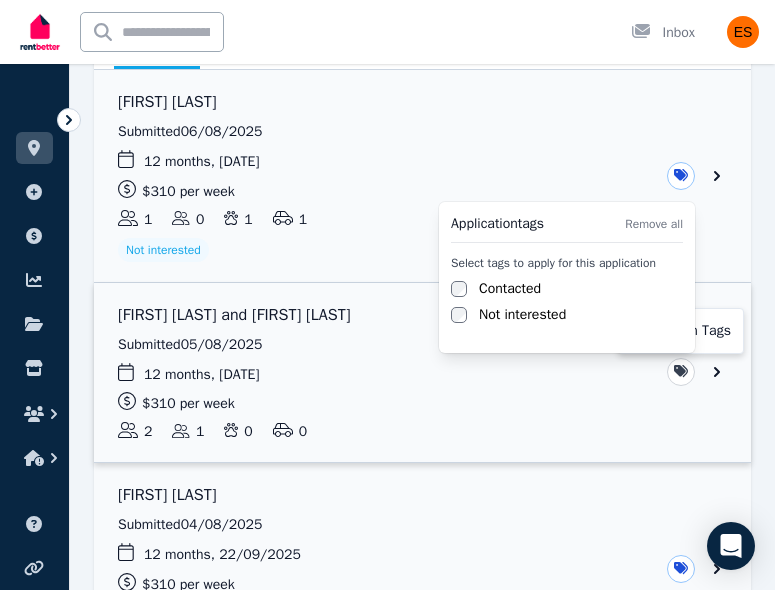 click on "**********" at bounding box center [387, 49] 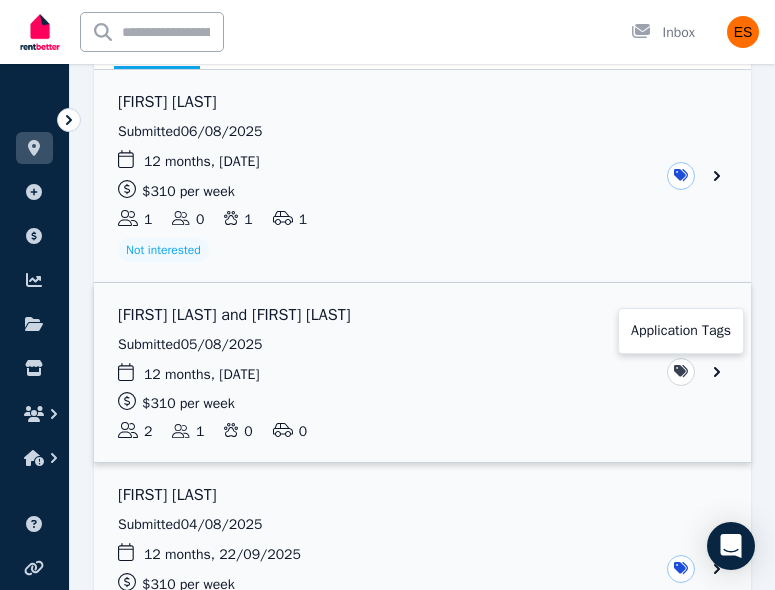 click on "**********" at bounding box center [387, 49] 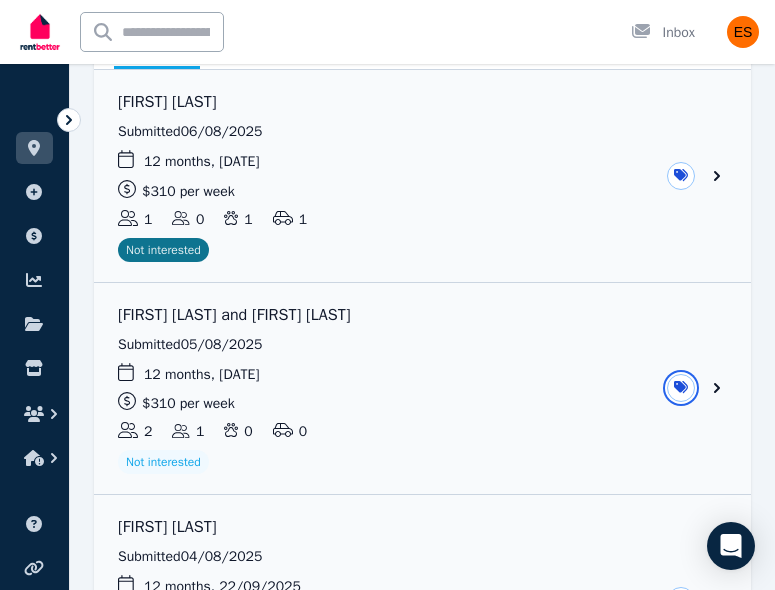 click on "**********" at bounding box center (387, 49) 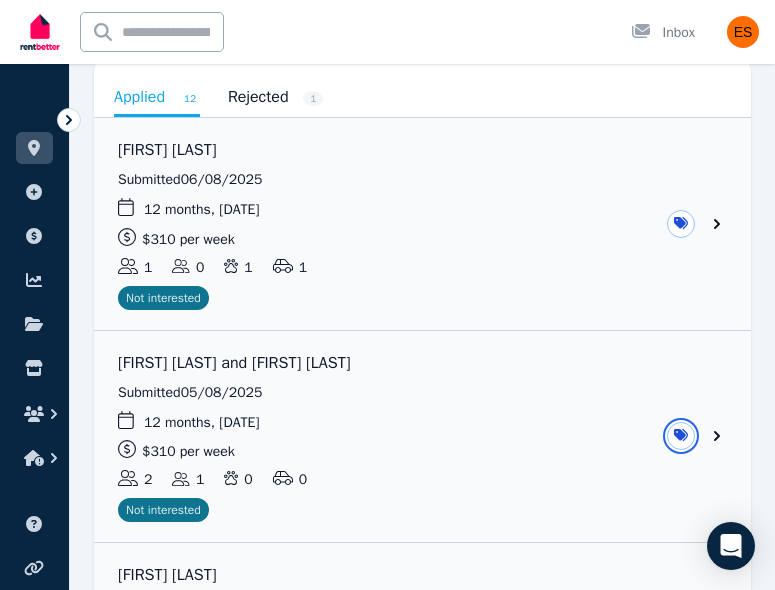 scroll, scrollTop: 39, scrollLeft: 0, axis: vertical 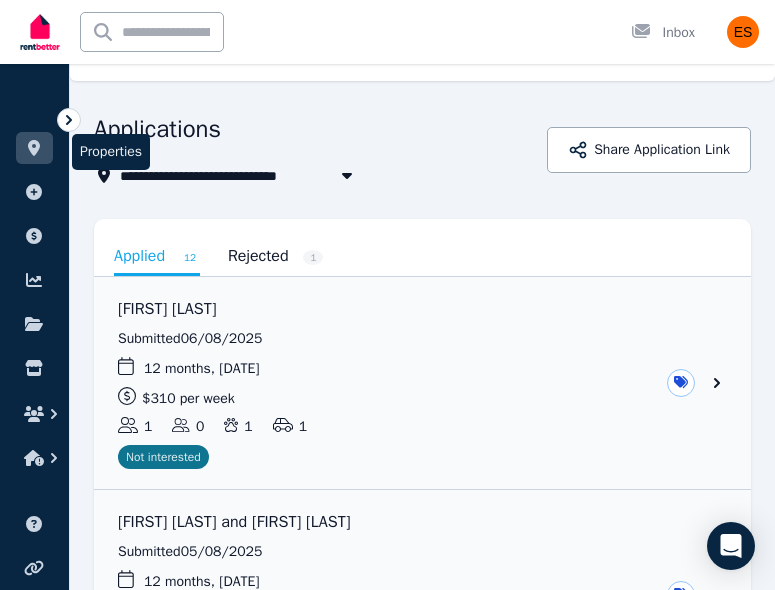 click 